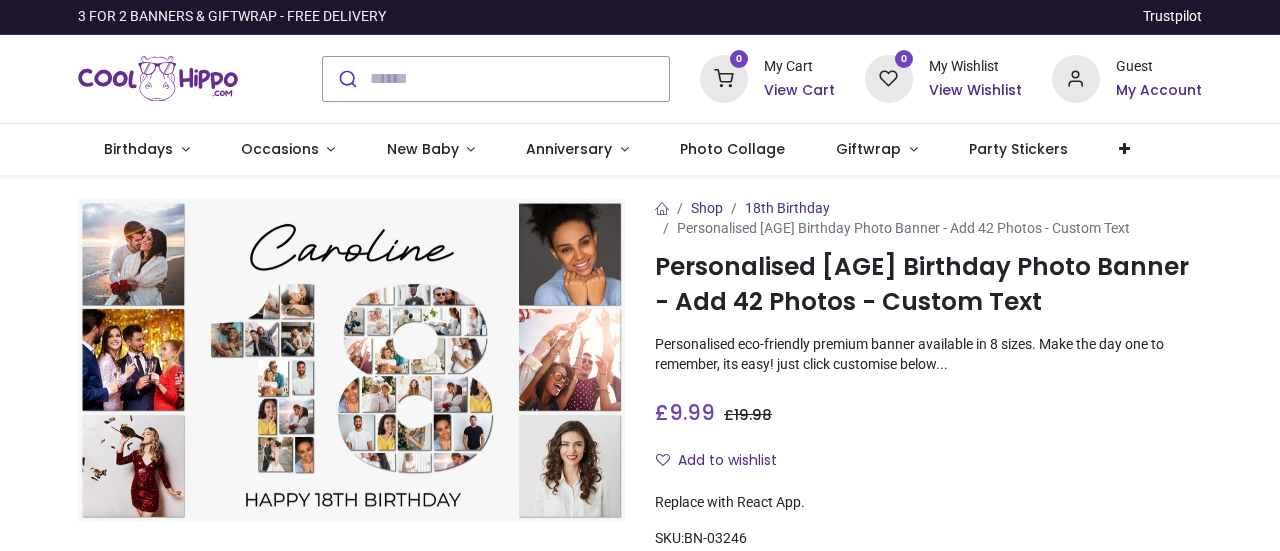 scroll, scrollTop: 0, scrollLeft: 0, axis: both 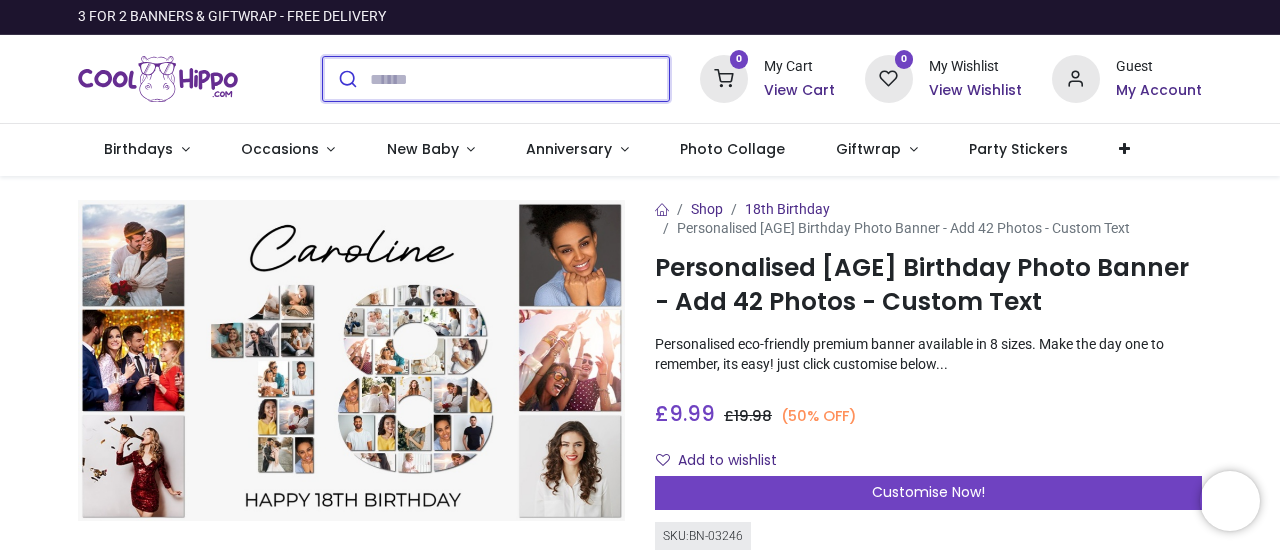 click at bounding box center (519, 79) 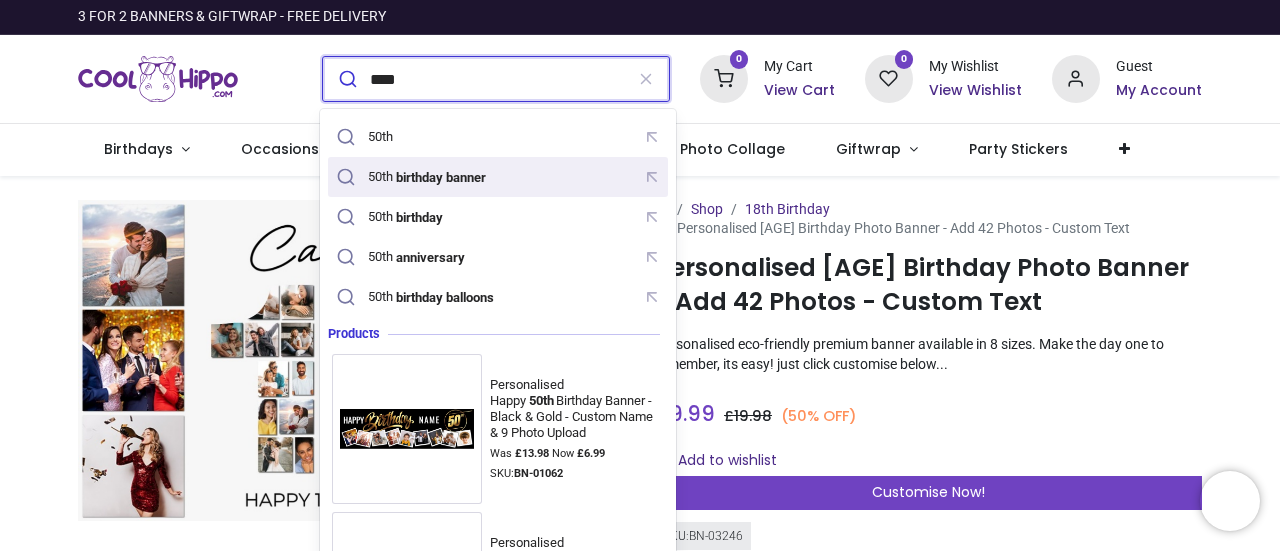 click on "birthday banner" at bounding box center (440, 177) 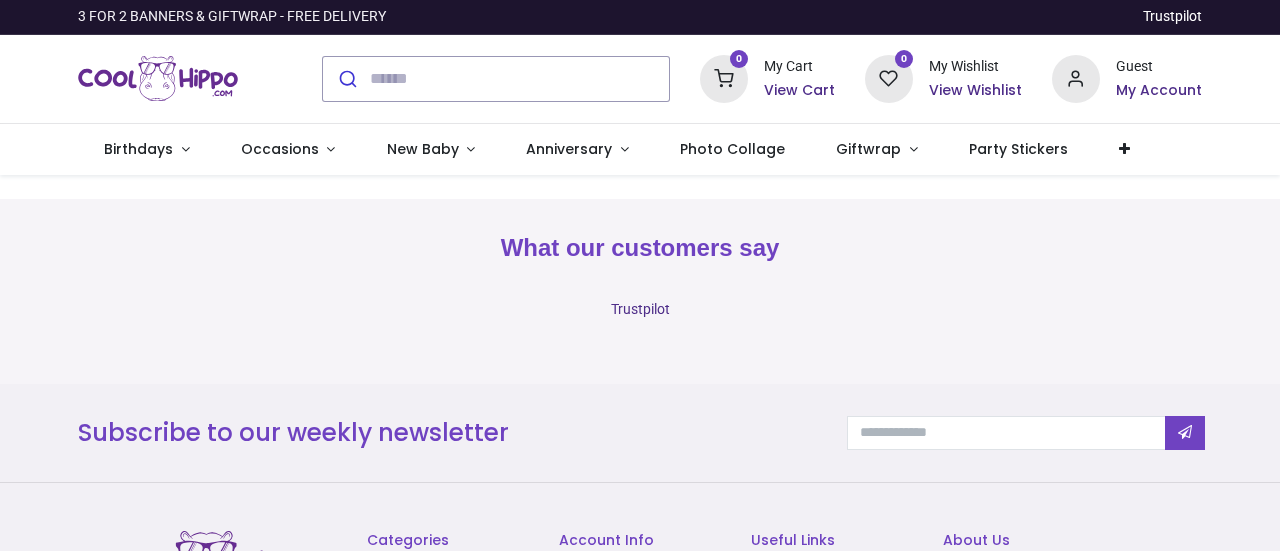 scroll, scrollTop: 0, scrollLeft: 0, axis: both 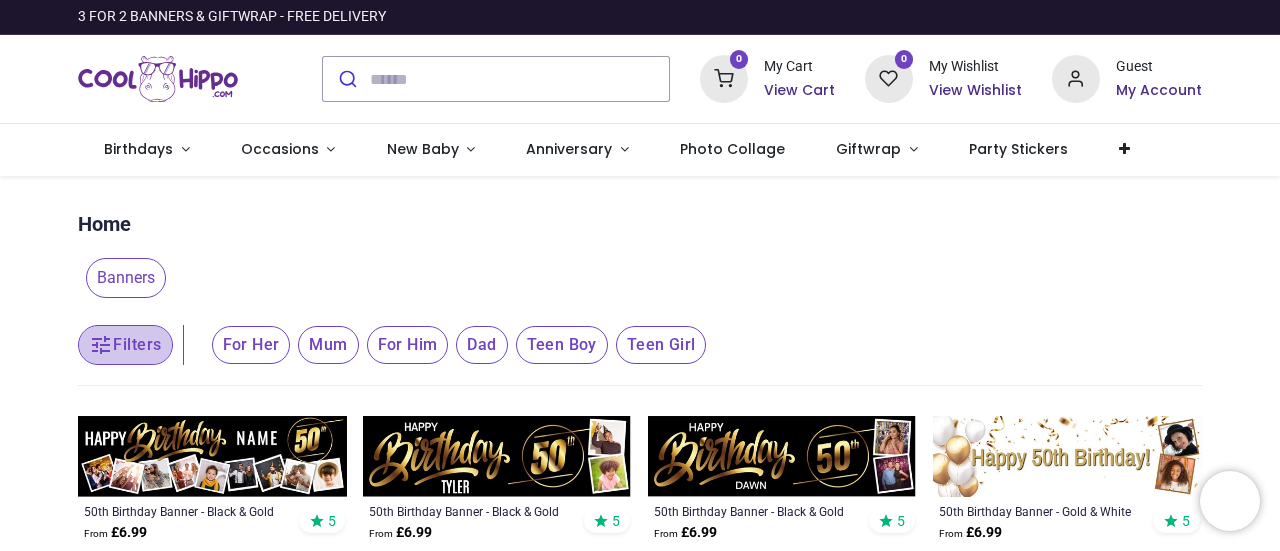click on "Filters" at bounding box center [125, 345] 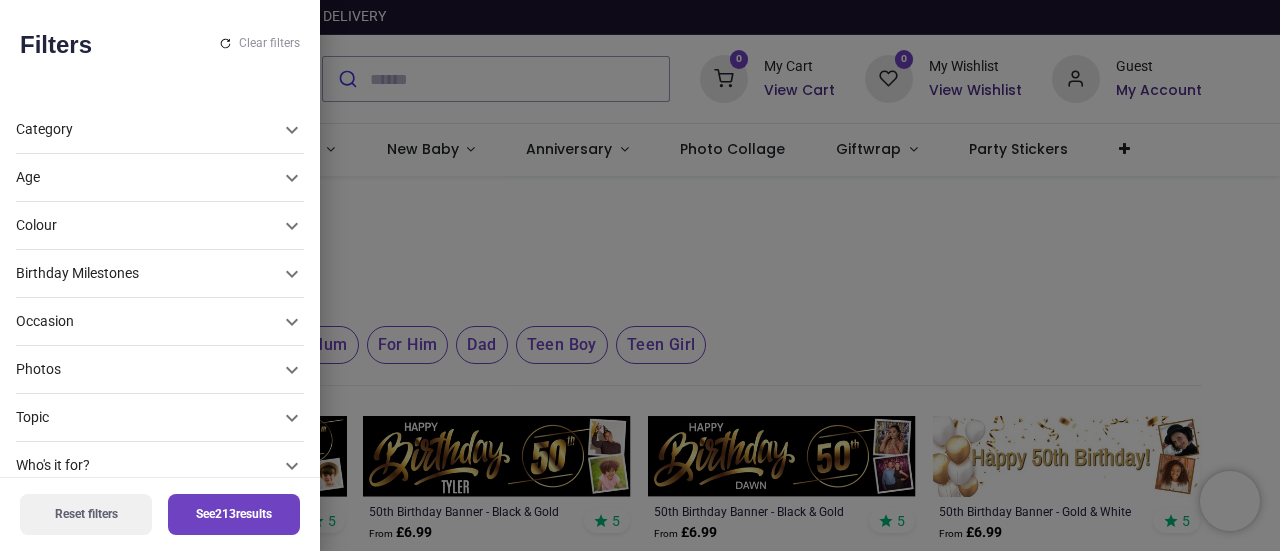 click 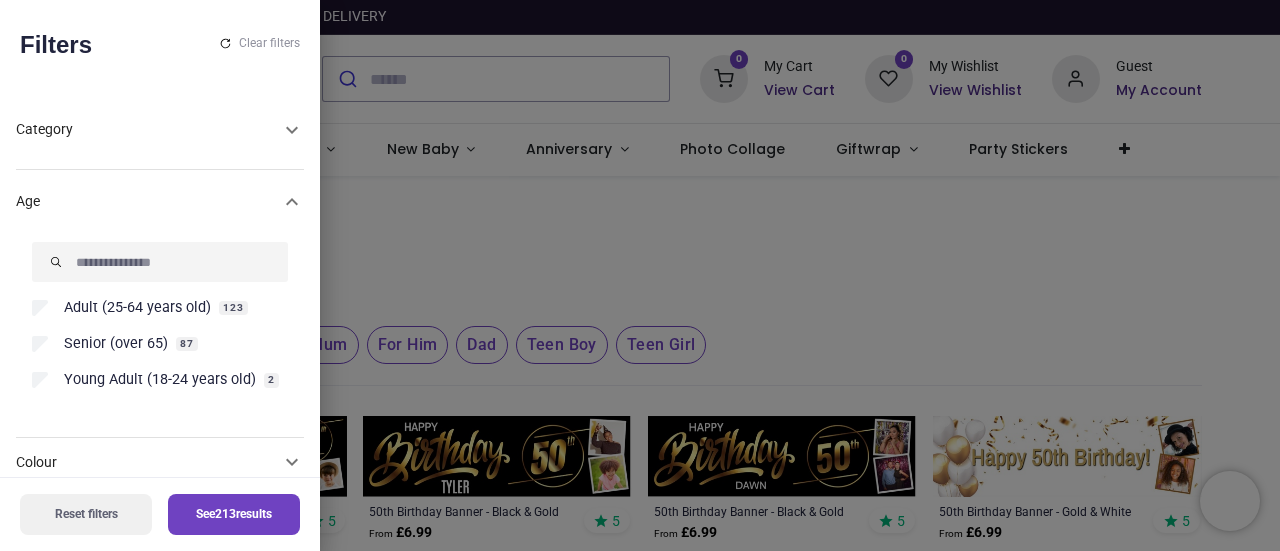 scroll, scrollTop: 0, scrollLeft: 0, axis: both 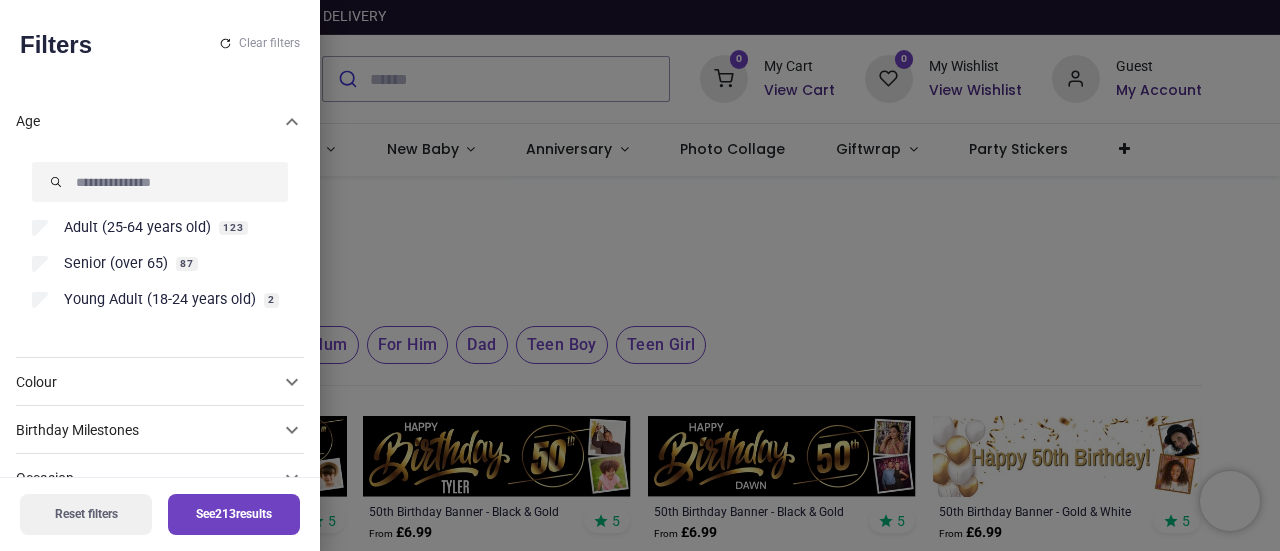 click on "Adult (25-64 years old)" at bounding box center (137, 228) 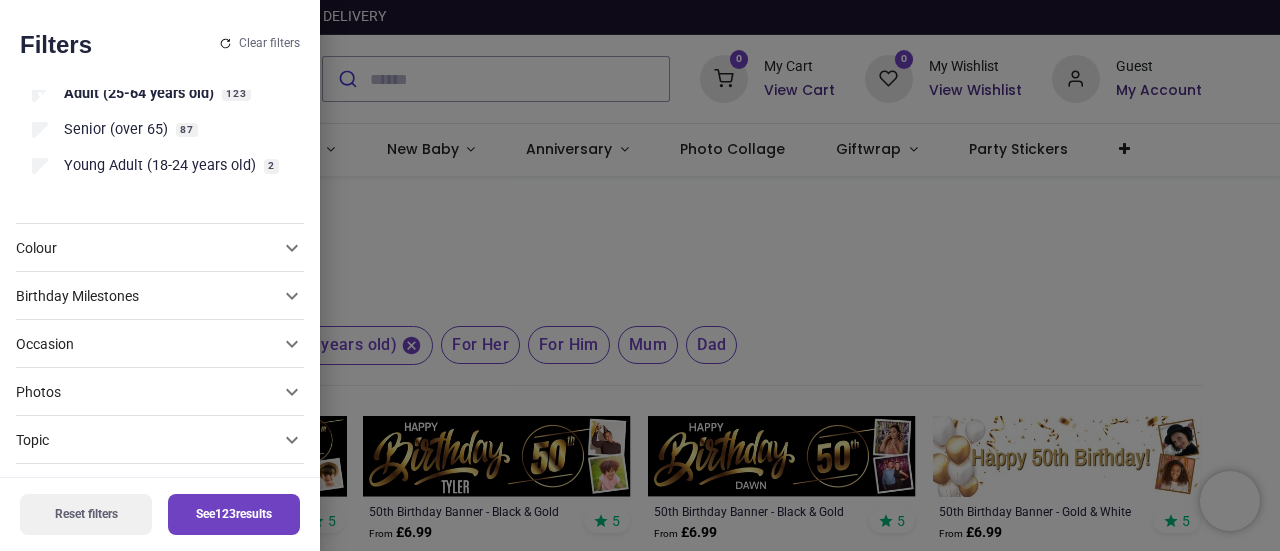 scroll, scrollTop: 248, scrollLeft: 0, axis: vertical 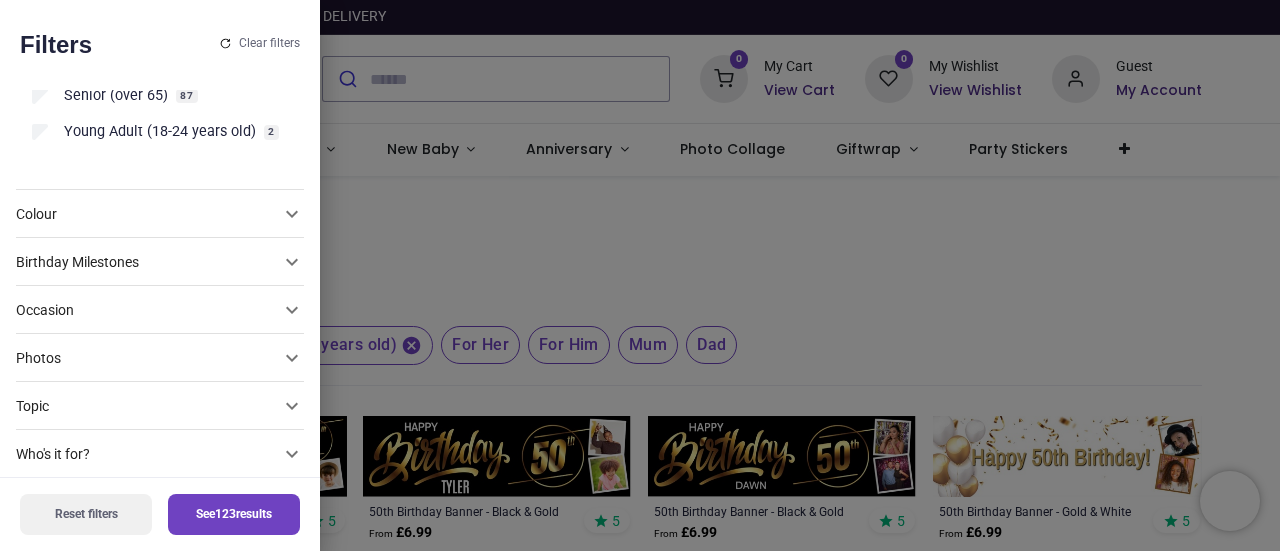 click 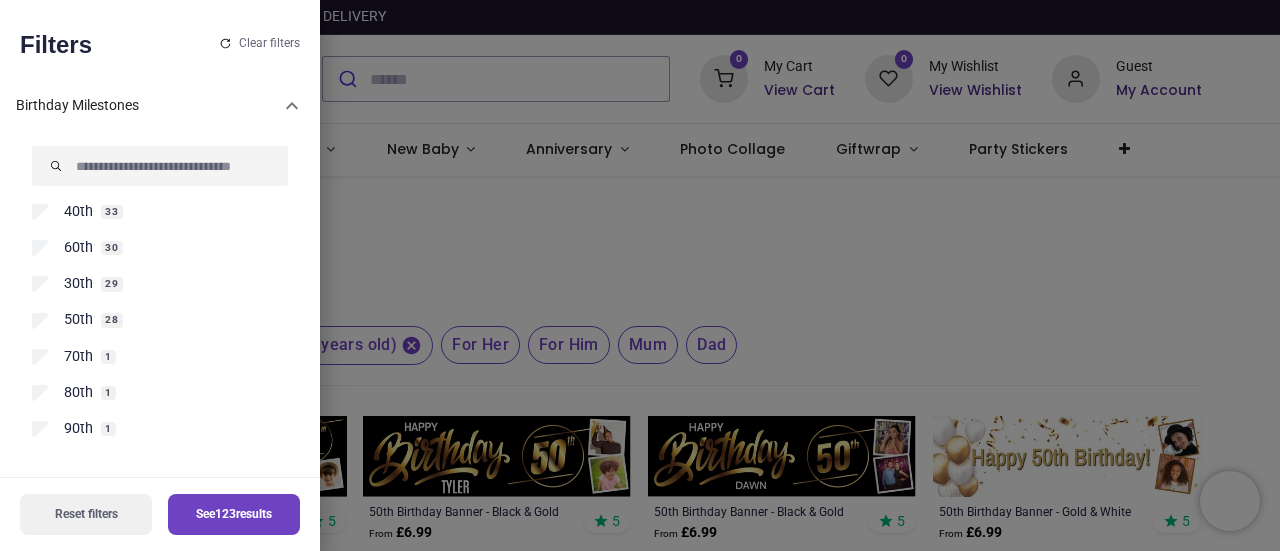 scroll, scrollTop: 176, scrollLeft: 0, axis: vertical 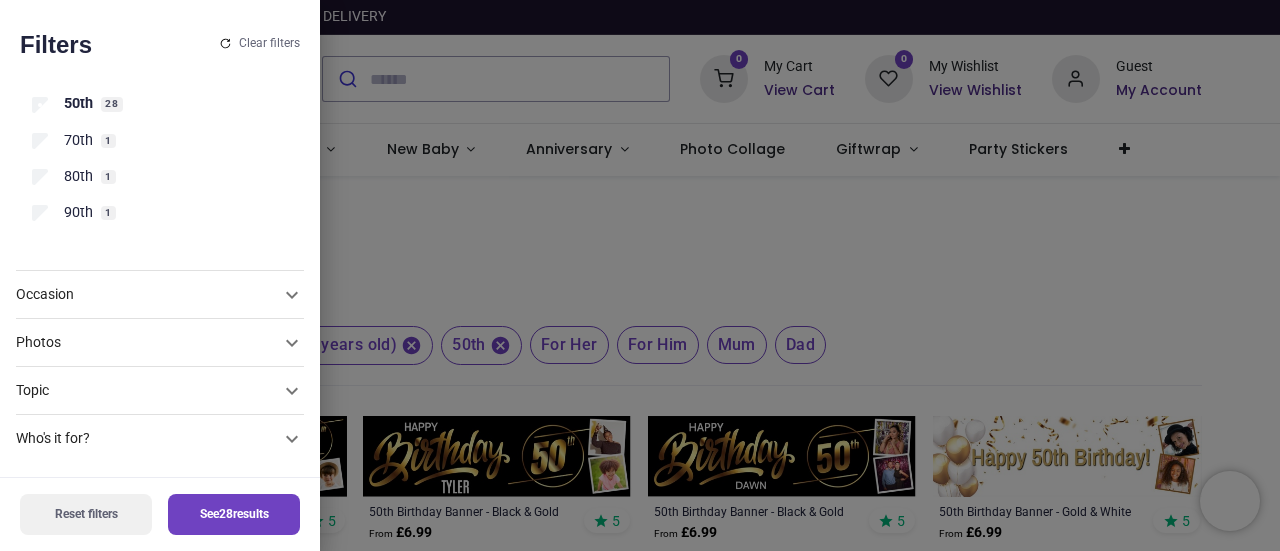 click 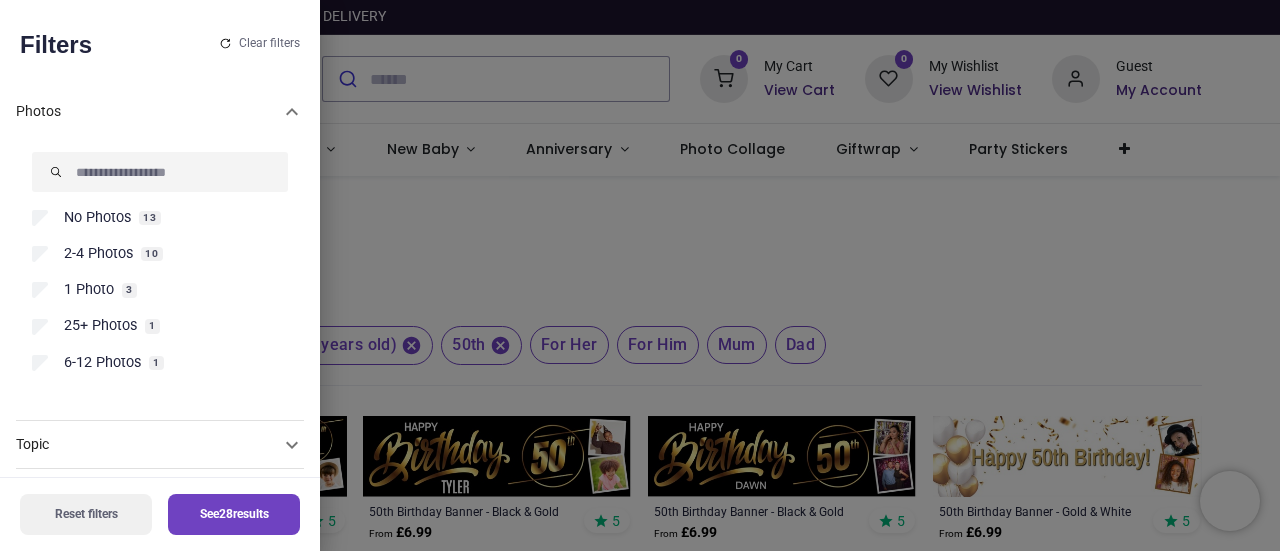 scroll, scrollTop: 272, scrollLeft: 0, axis: vertical 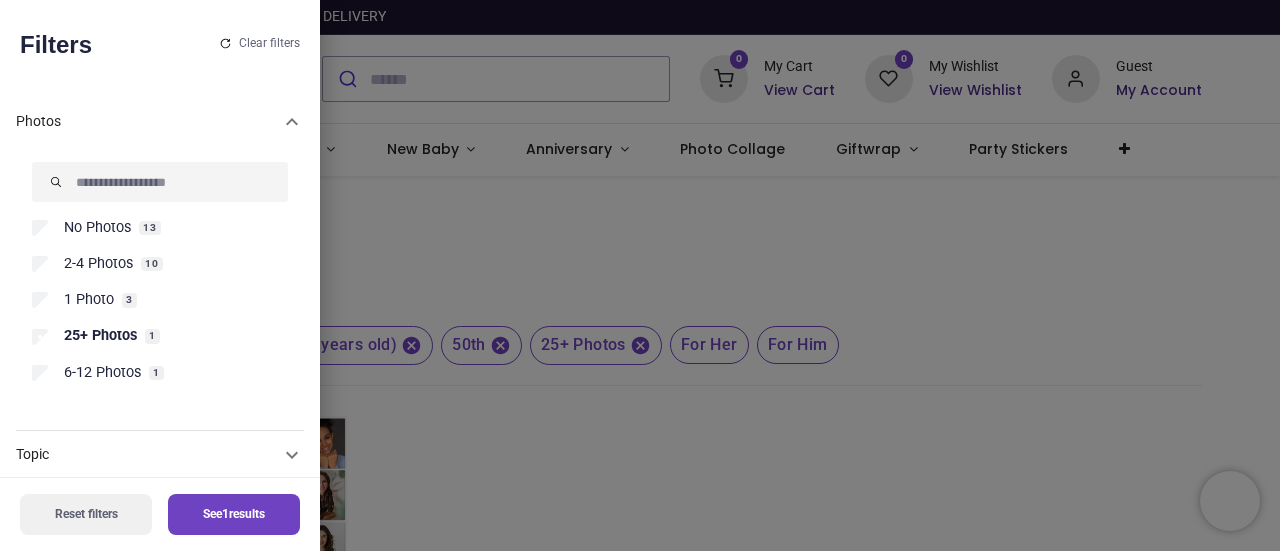 click on "See  1  results" at bounding box center (234, 514) 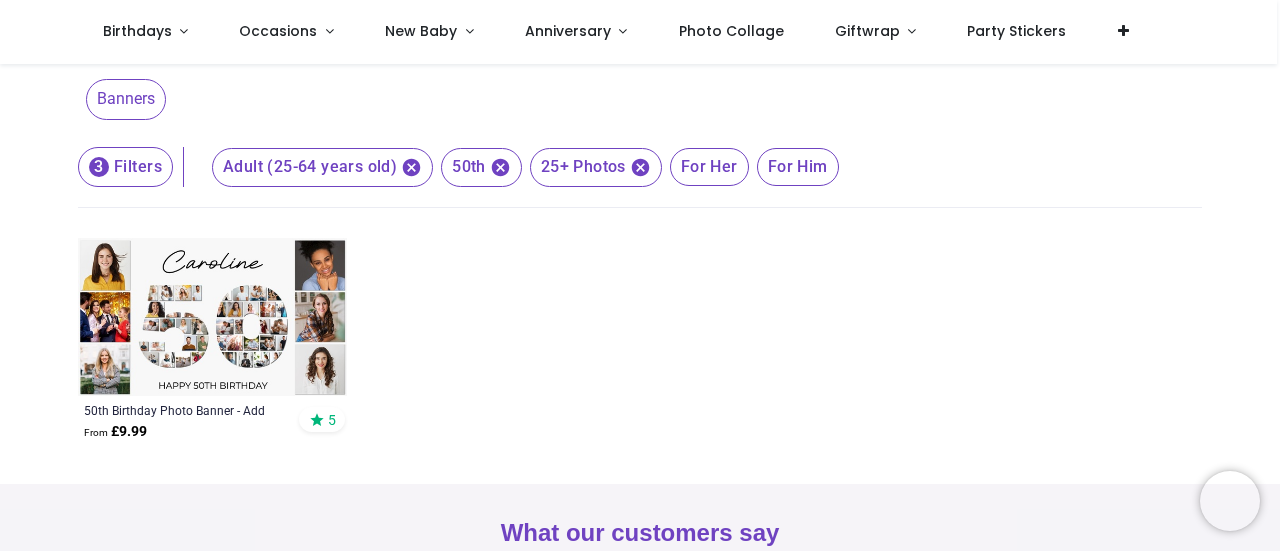 scroll, scrollTop: 107, scrollLeft: 0, axis: vertical 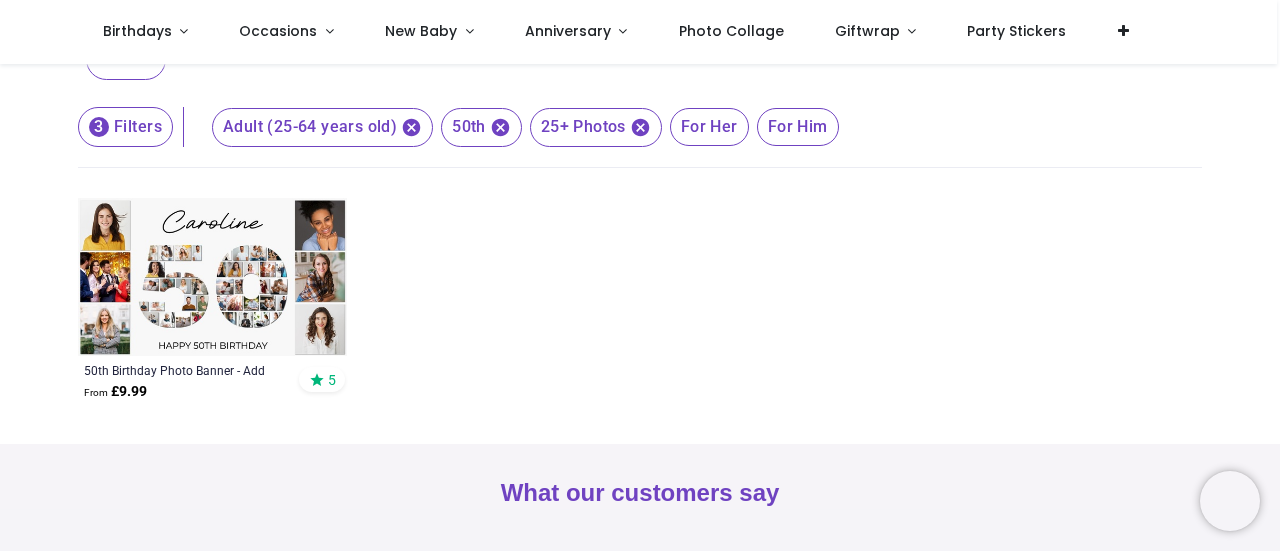 click at bounding box center (212, 277) 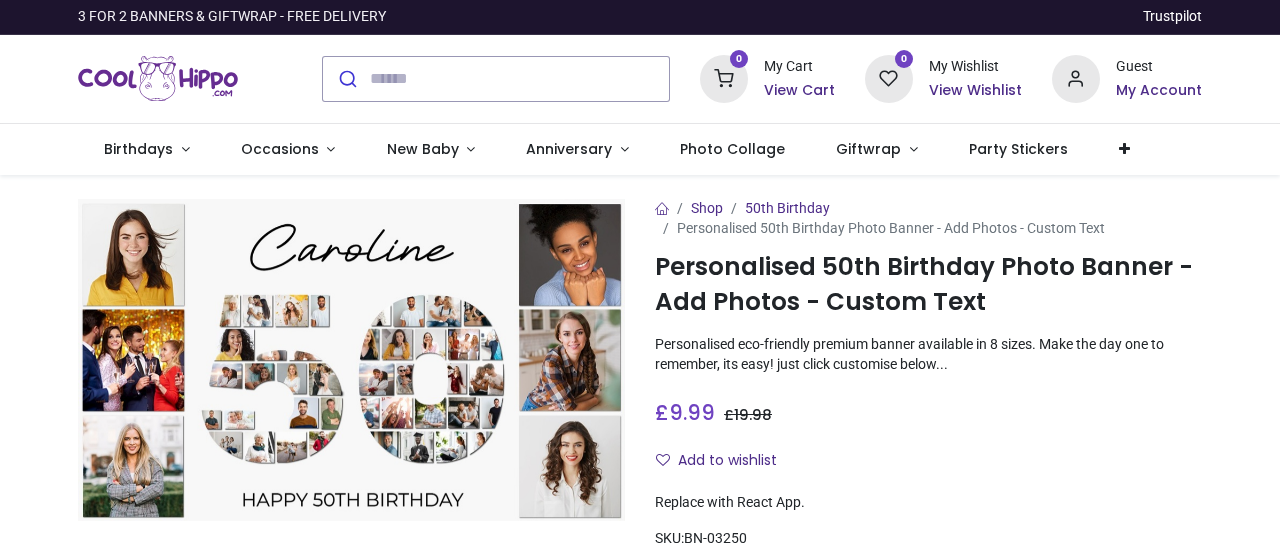 scroll, scrollTop: 0, scrollLeft: 0, axis: both 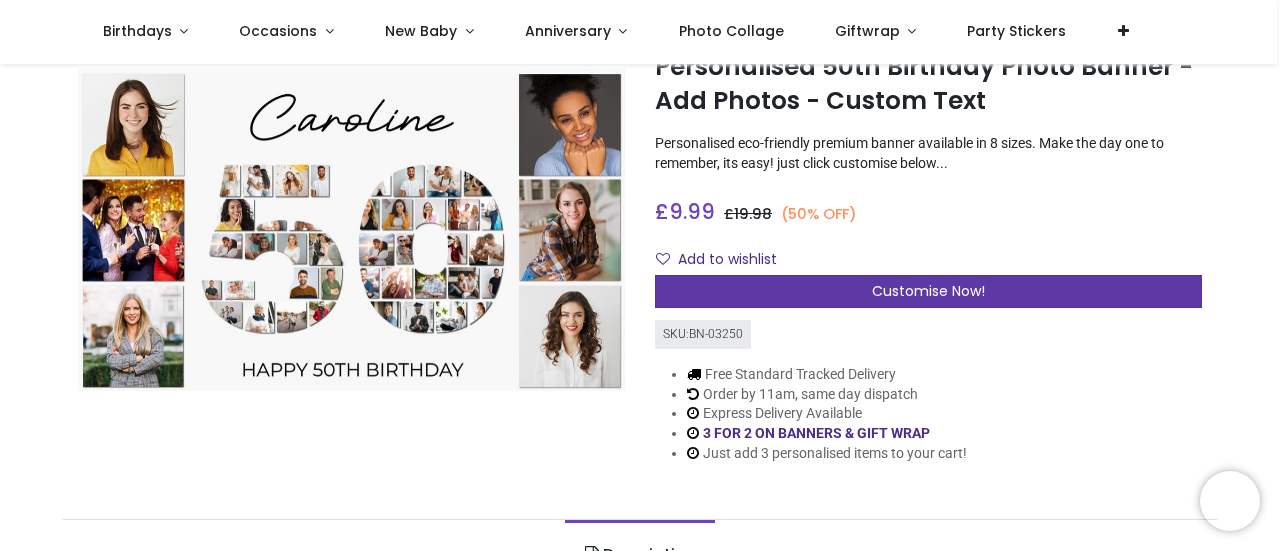 click on "Customise Now!" at bounding box center [928, 291] 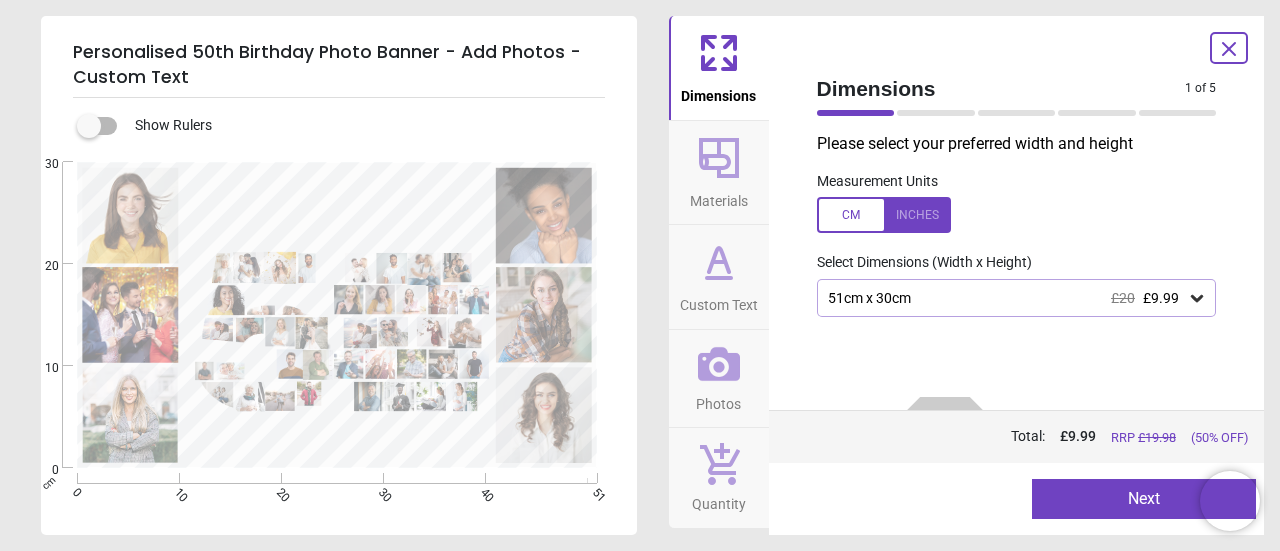 click 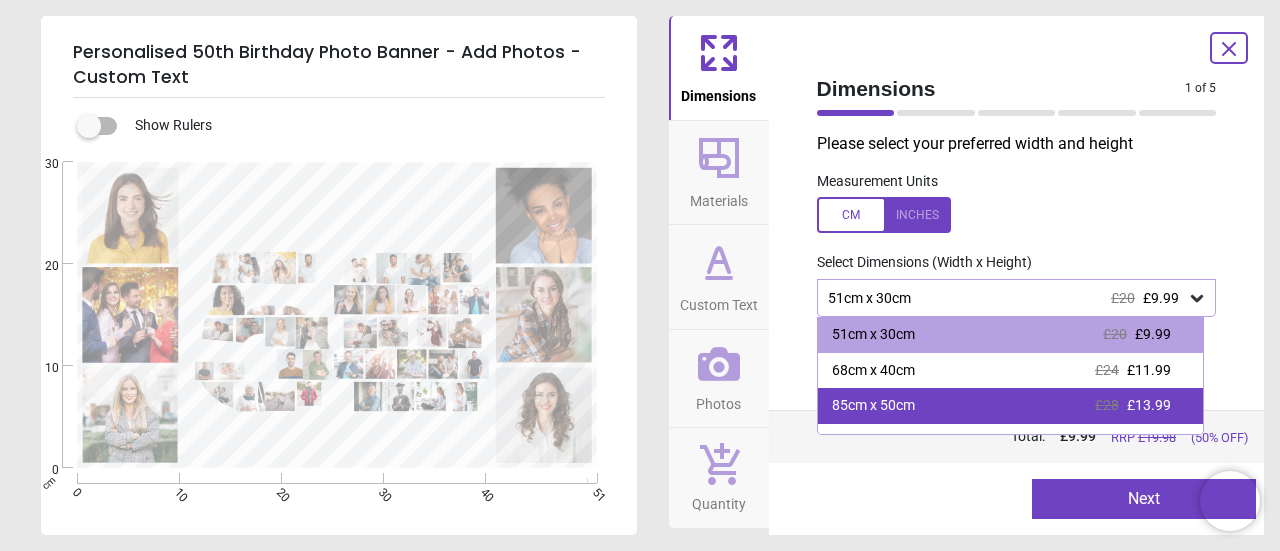 click on "£13.99" at bounding box center (1149, 405) 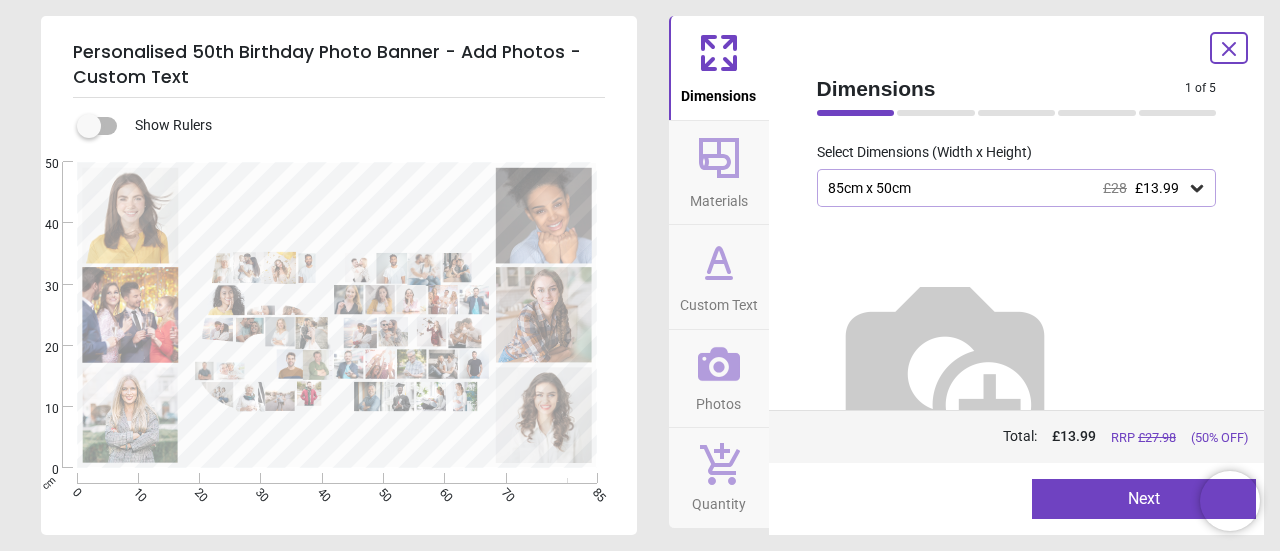 scroll, scrollTop: 117, scrollLeft: 0, axis: vertical 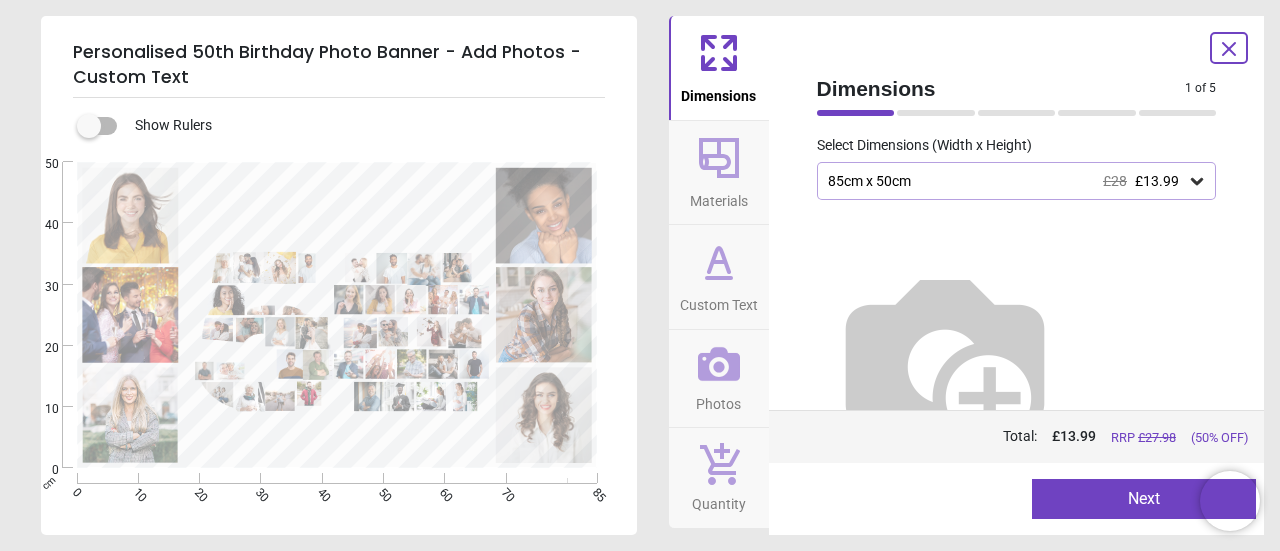 click on "Next" at bounding box center (1144, 499) 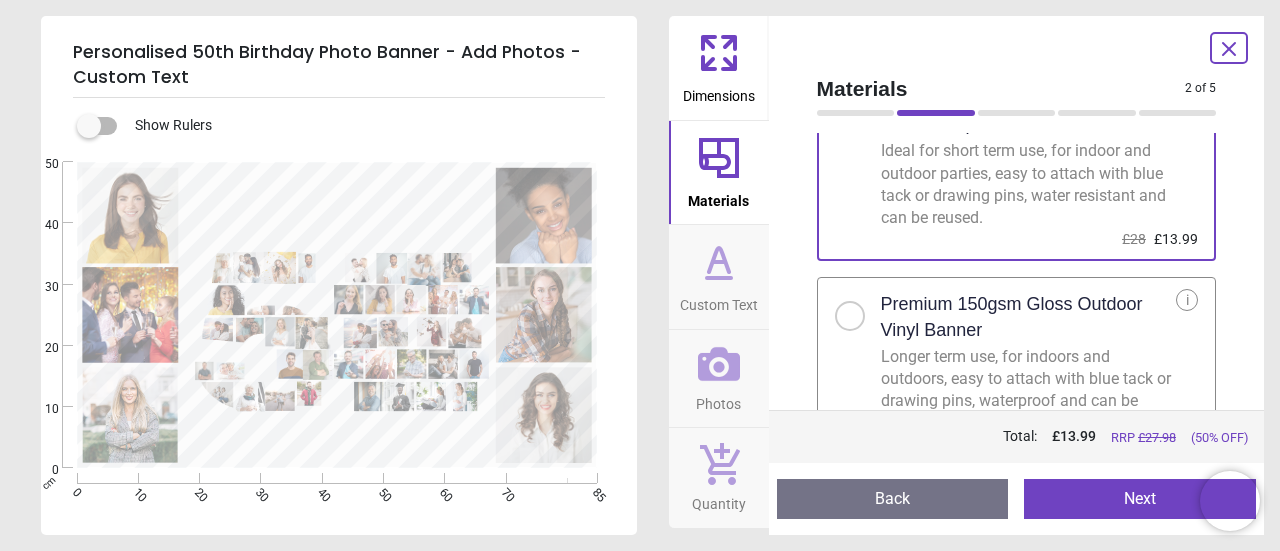 scroll, scrollTop: 154, scrollLeft: 0, axis: vertical 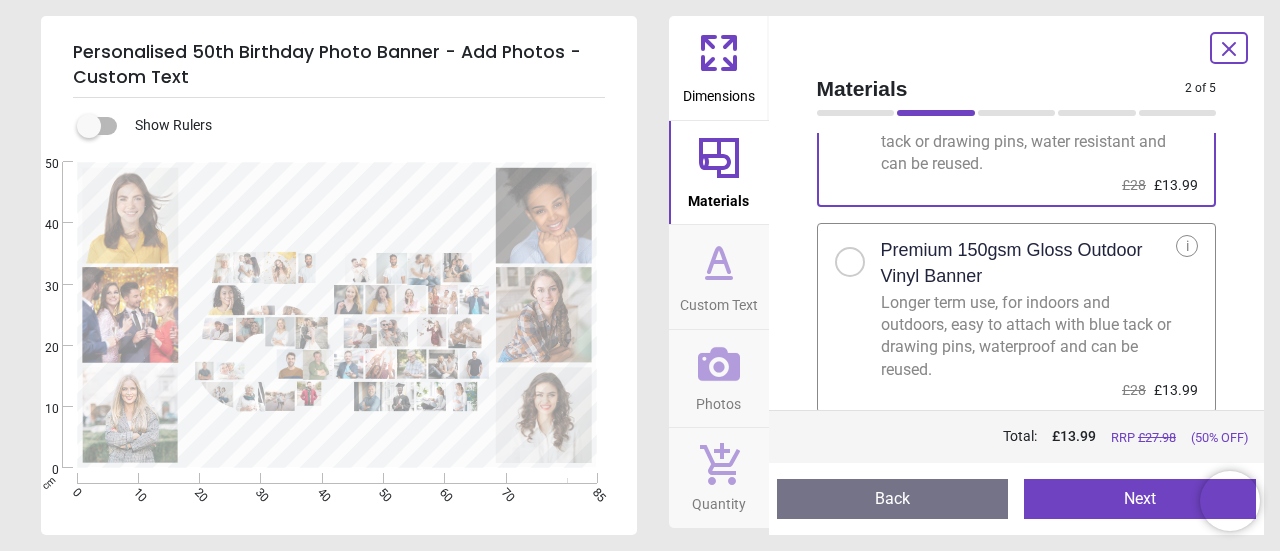 click at bounding box center (850, 262) 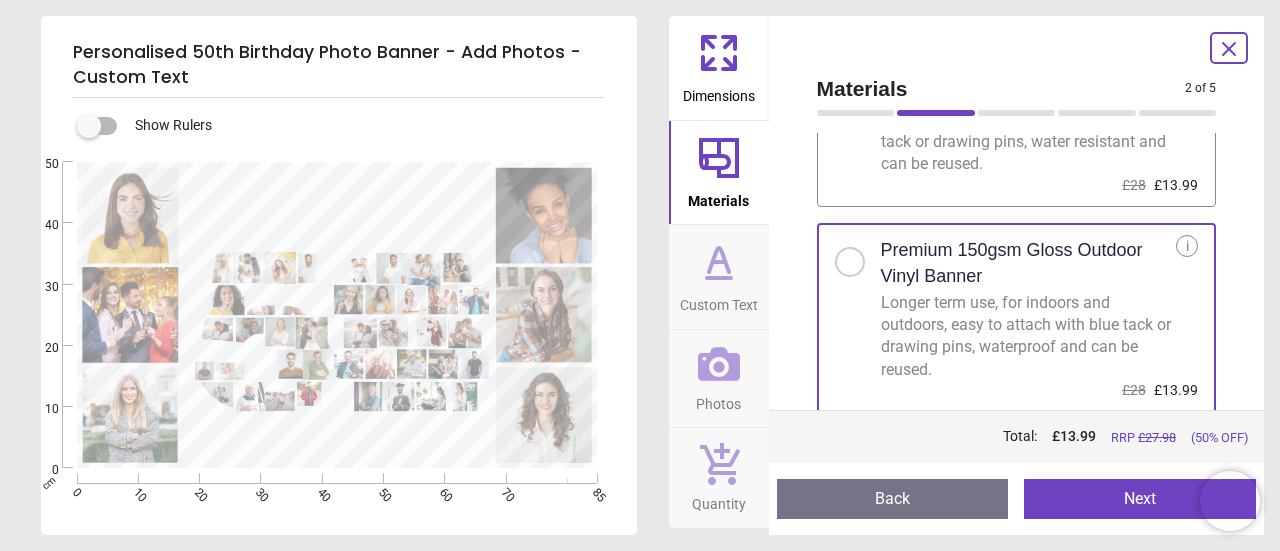 click on "Next" at bounding box center (1140, 499) 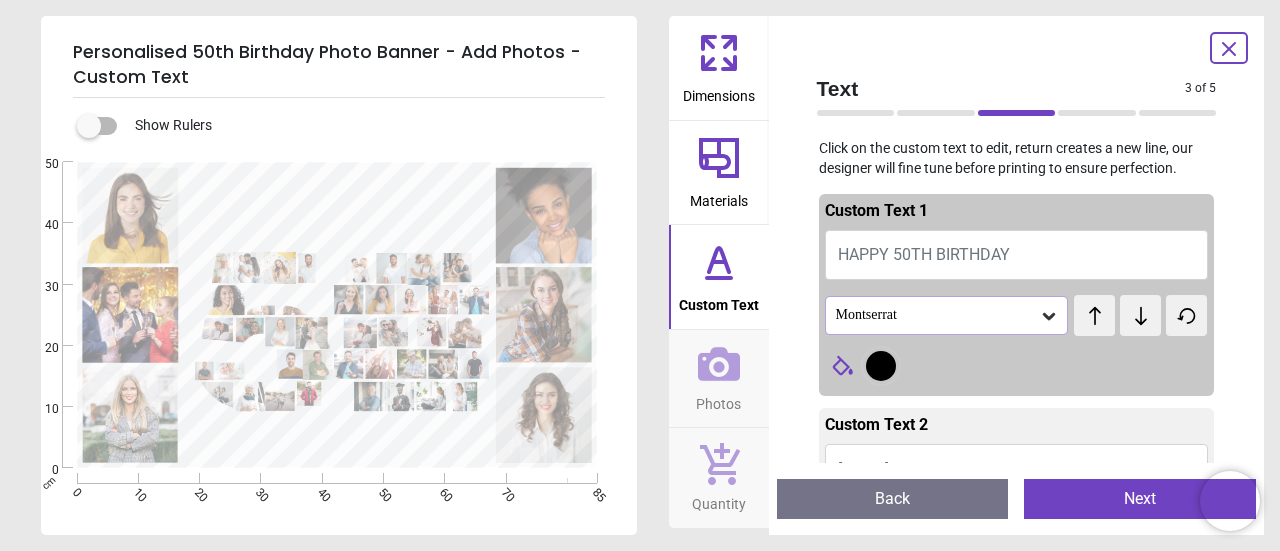 click 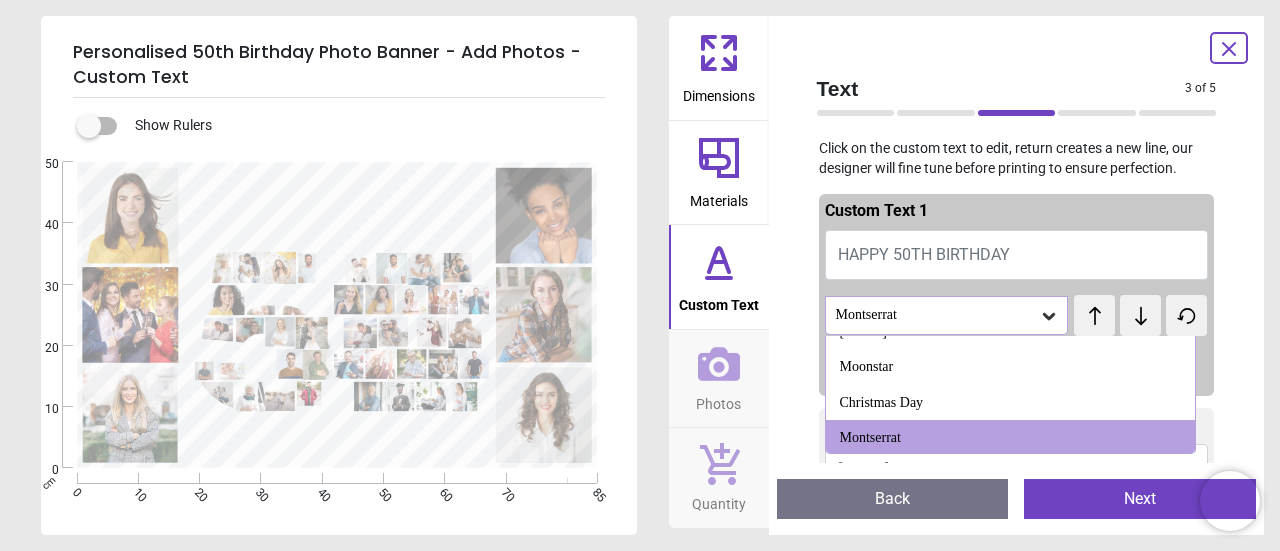 scroll, scrollTop: 2160, scrollLeft: 0, axis: vertical 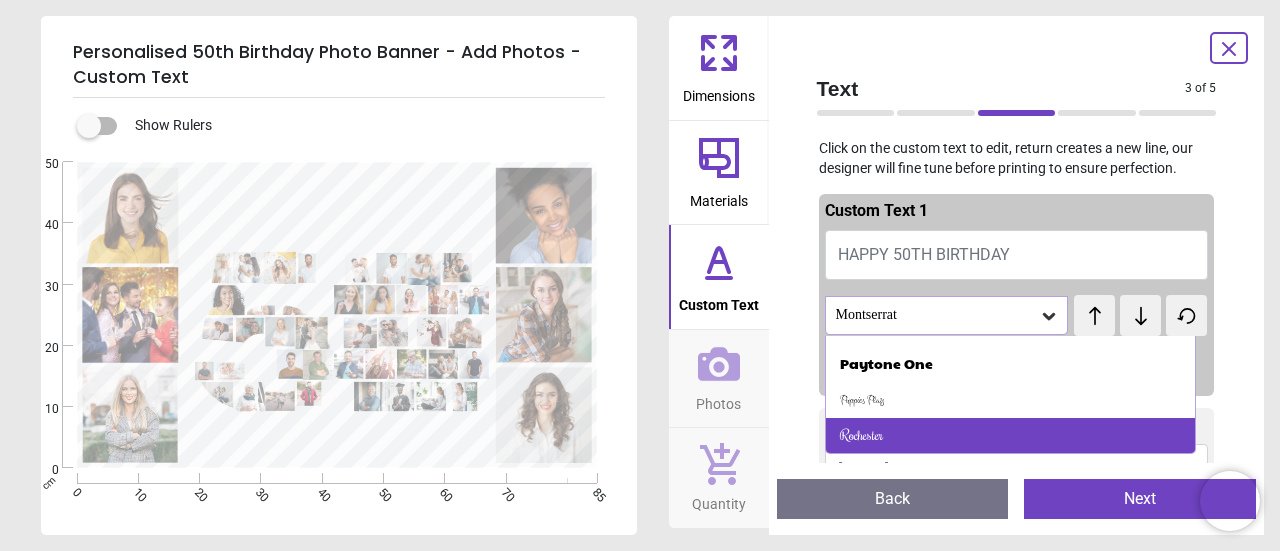 click on "Rochester" at bounding box center (1011, 436) 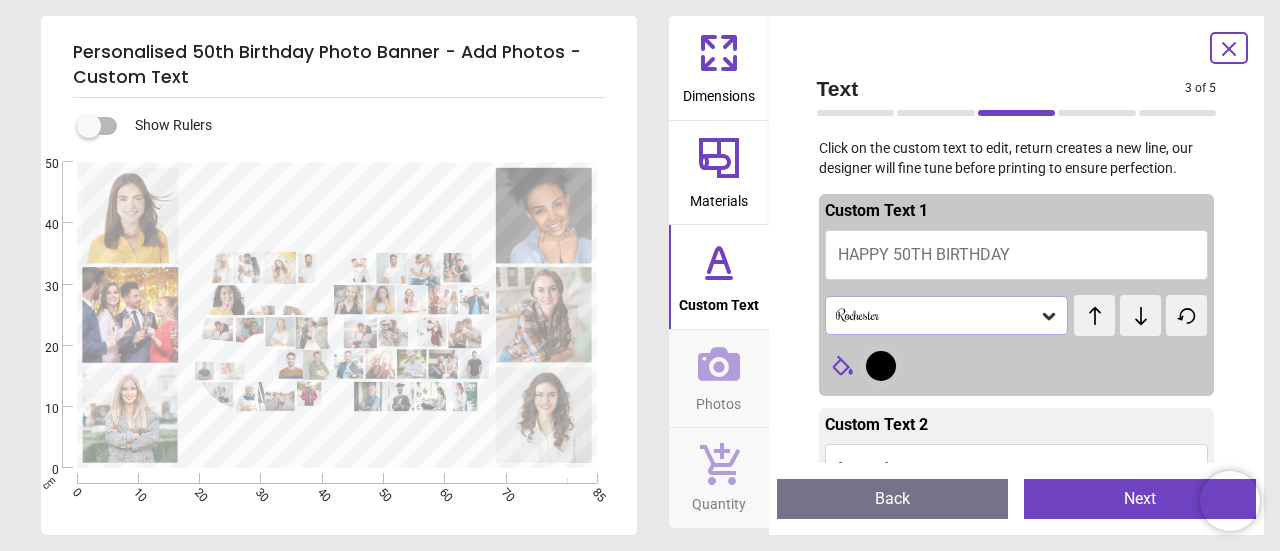 click 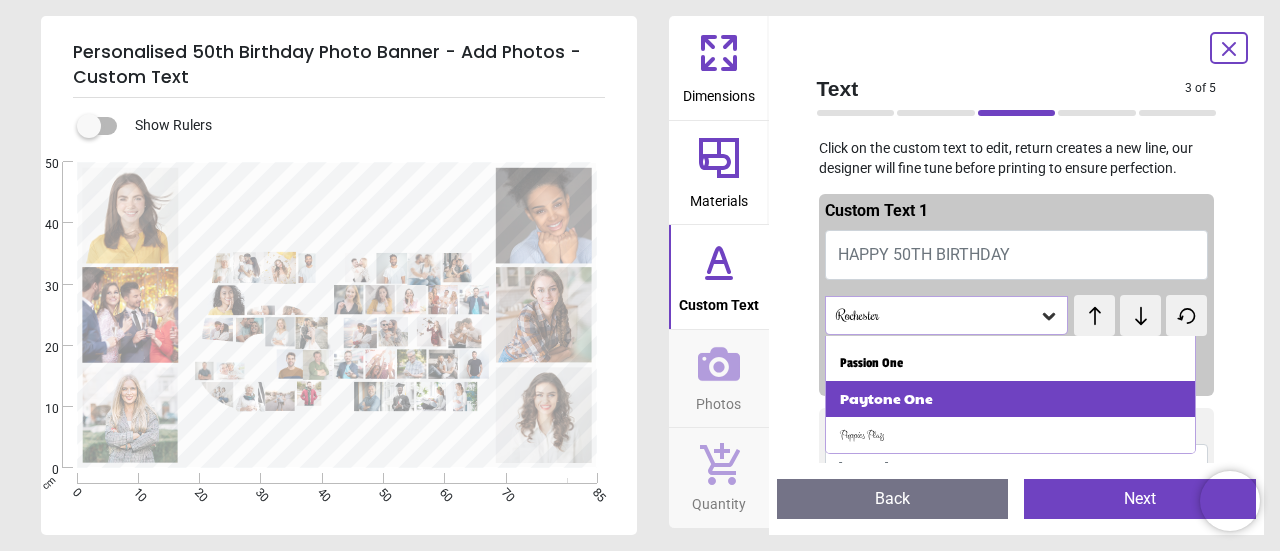 scroll, scrollTop: 914, scrollLeft: 0, axis: vertical 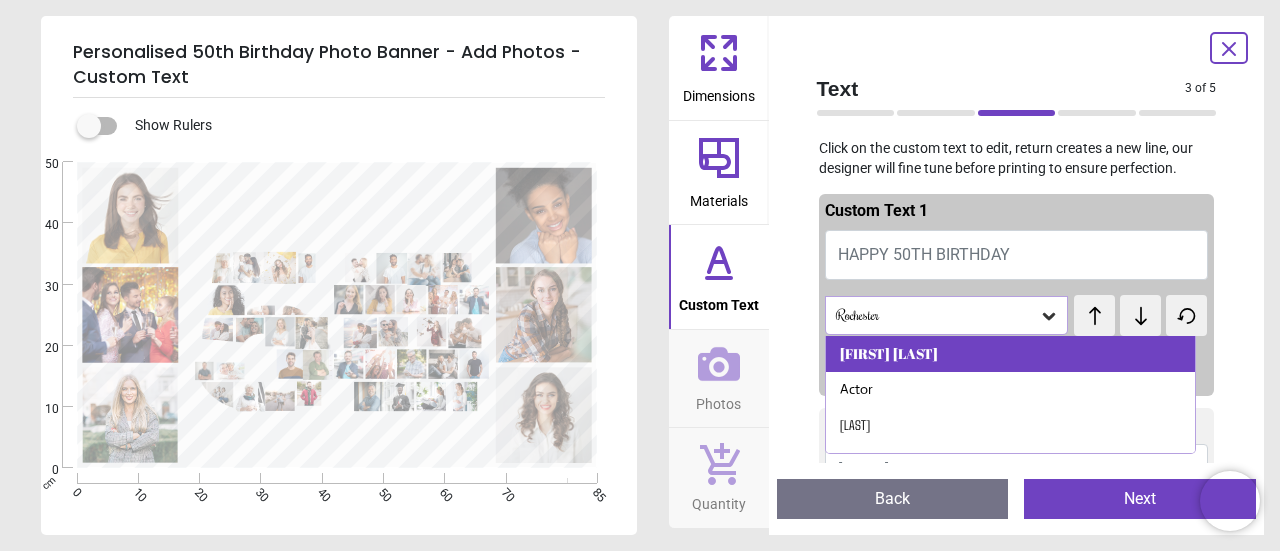 click on "Abril Fatface" at bounding box center (1011, 354) 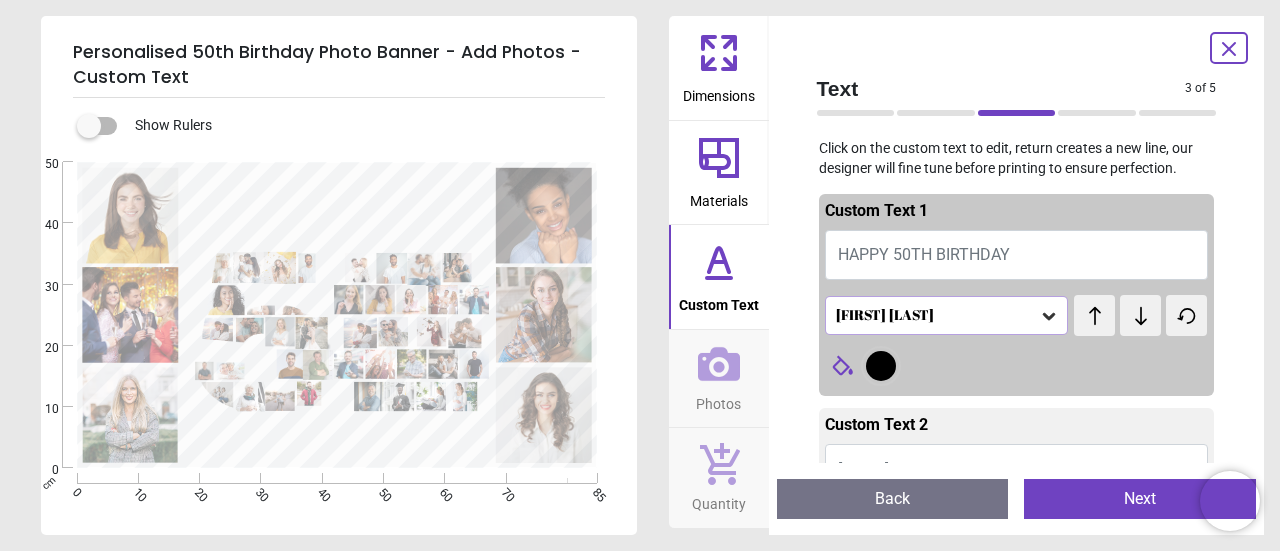 click on "Next" at bounding box center [1140, 499] 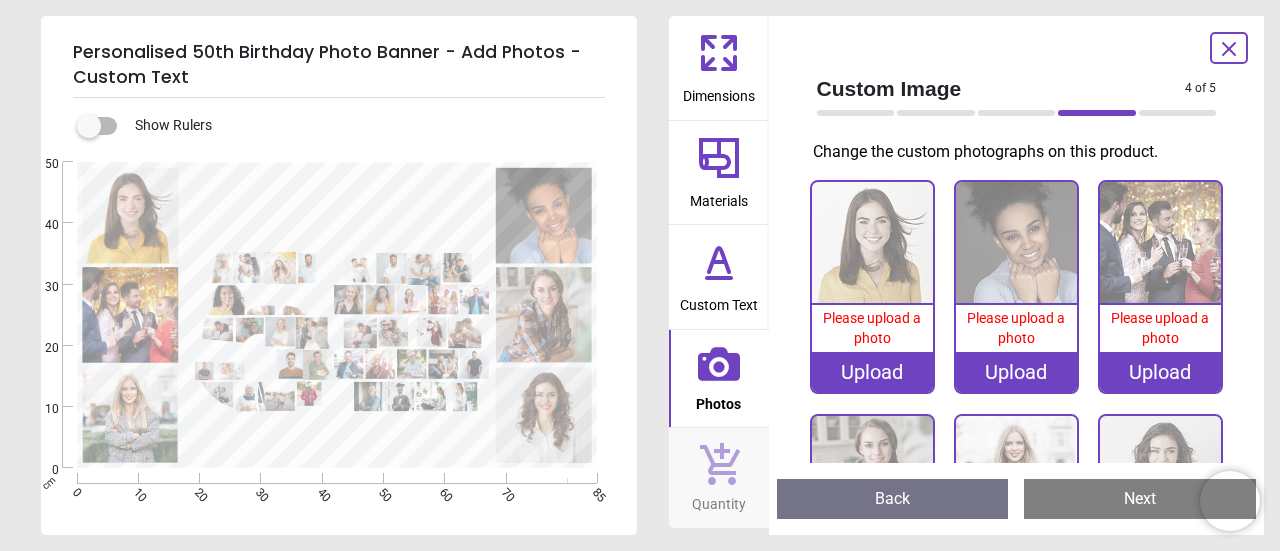 click 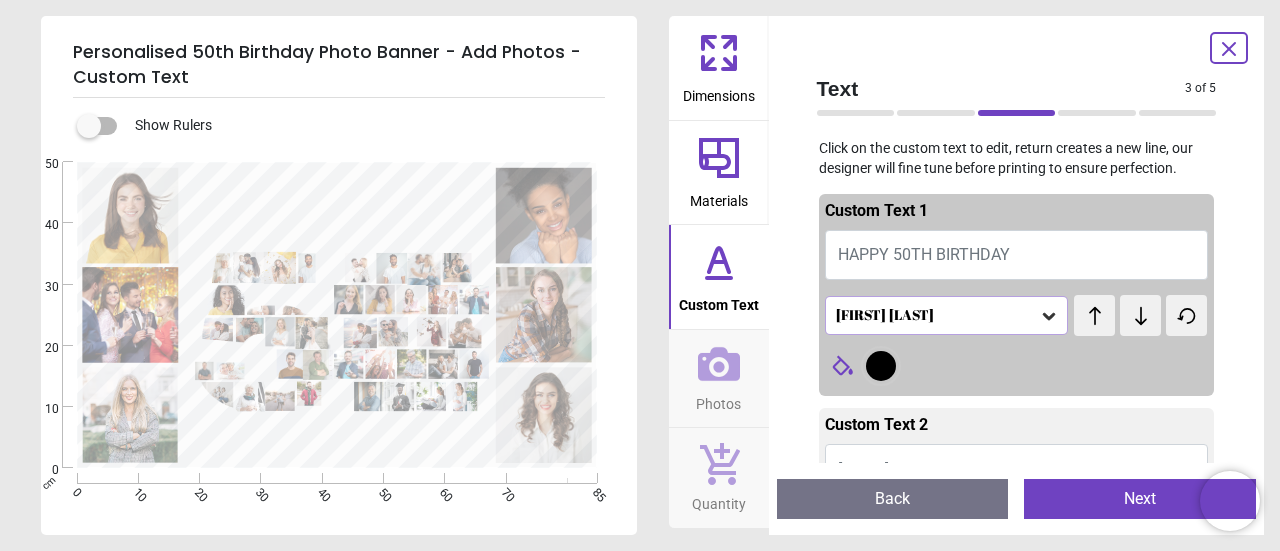 click at bounding box center [337, 315] 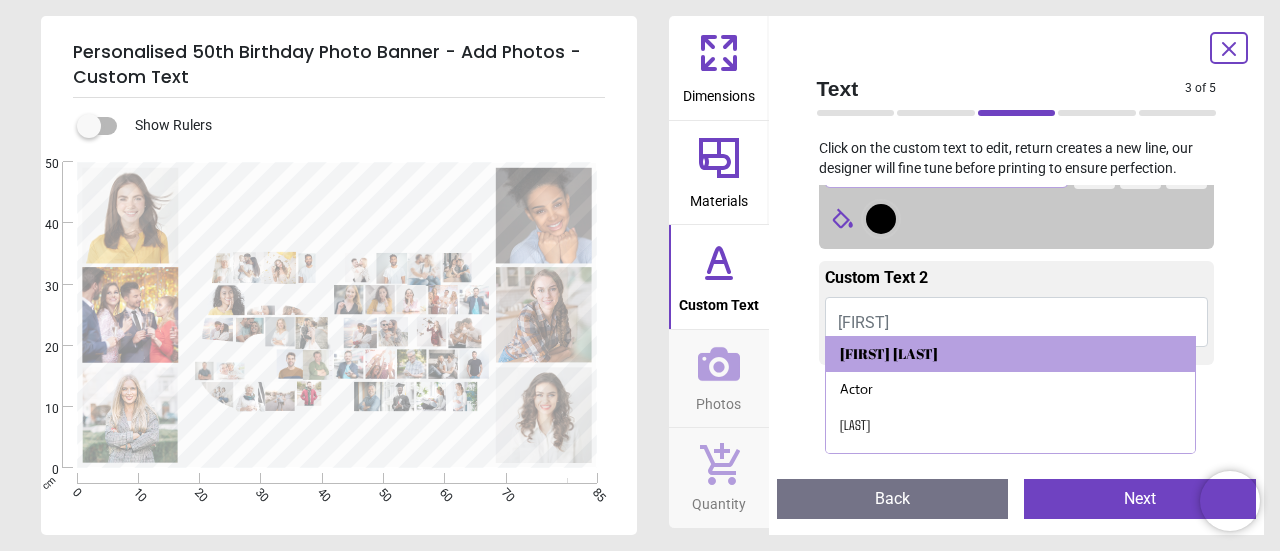 scroll, scrollTop: 198, scrollLeft: 0, axis: vertical 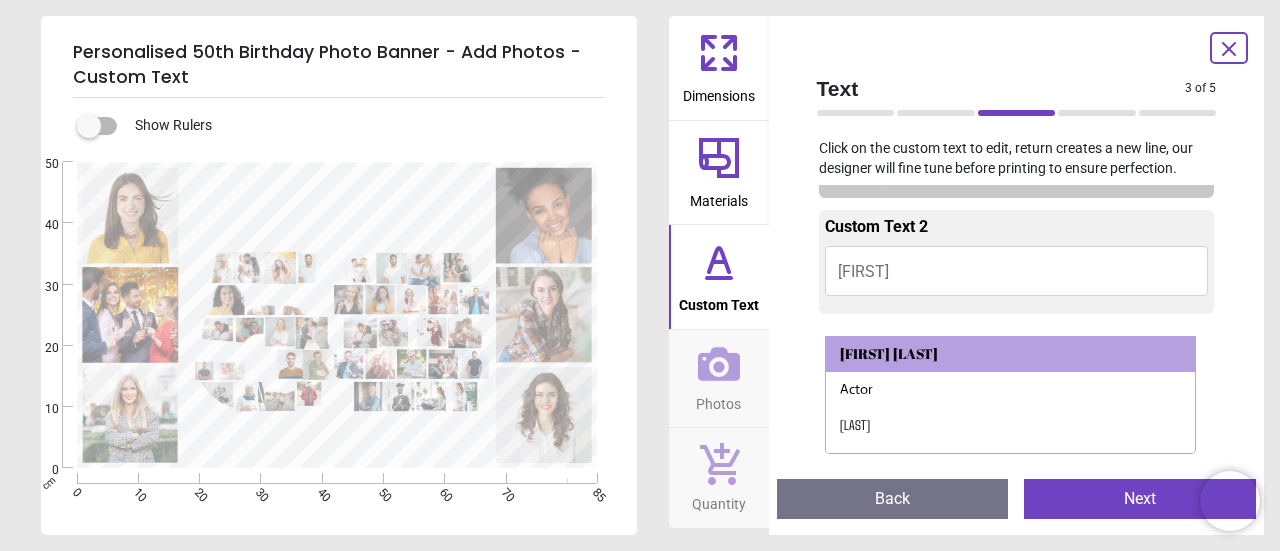click on "Caroline" at bounding box center [1017, 271] 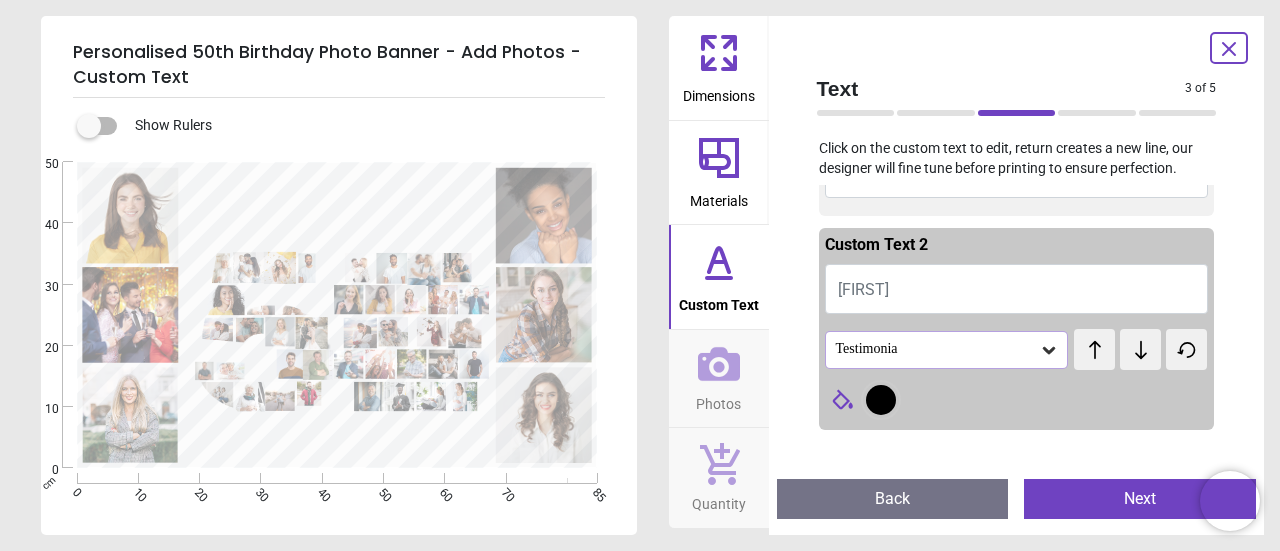 scroll, scrollTop: 78, scrollLeft: 0, axis: vertical 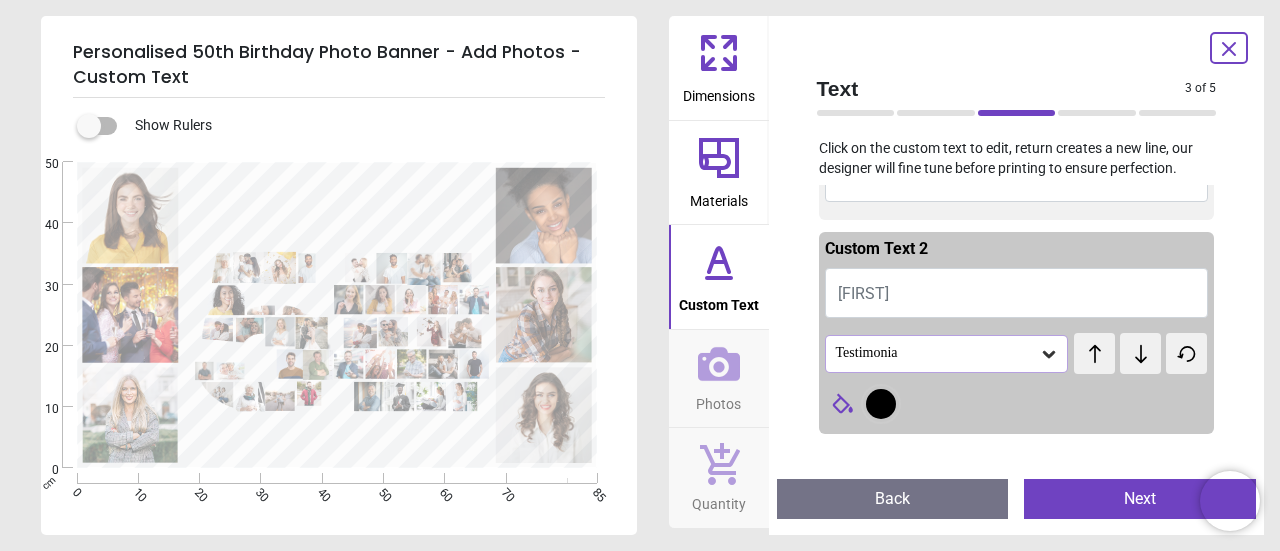 drag, startPoint x: 906, startPoint y: 284, endPoint x: 816, endPoint y: 291, distance: 90.27181 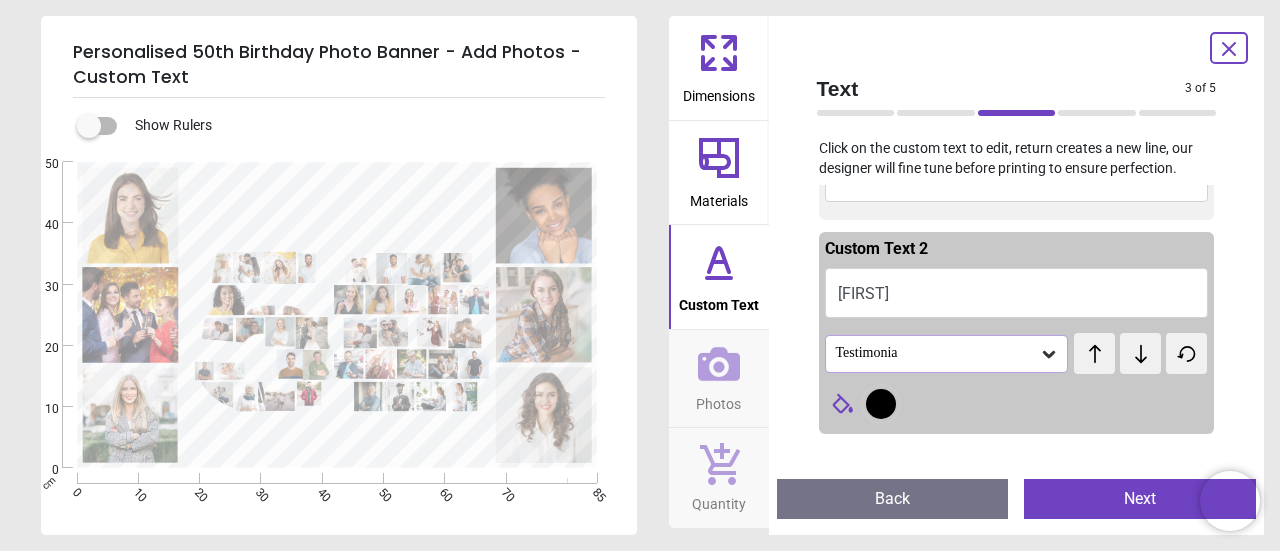 type on "****" 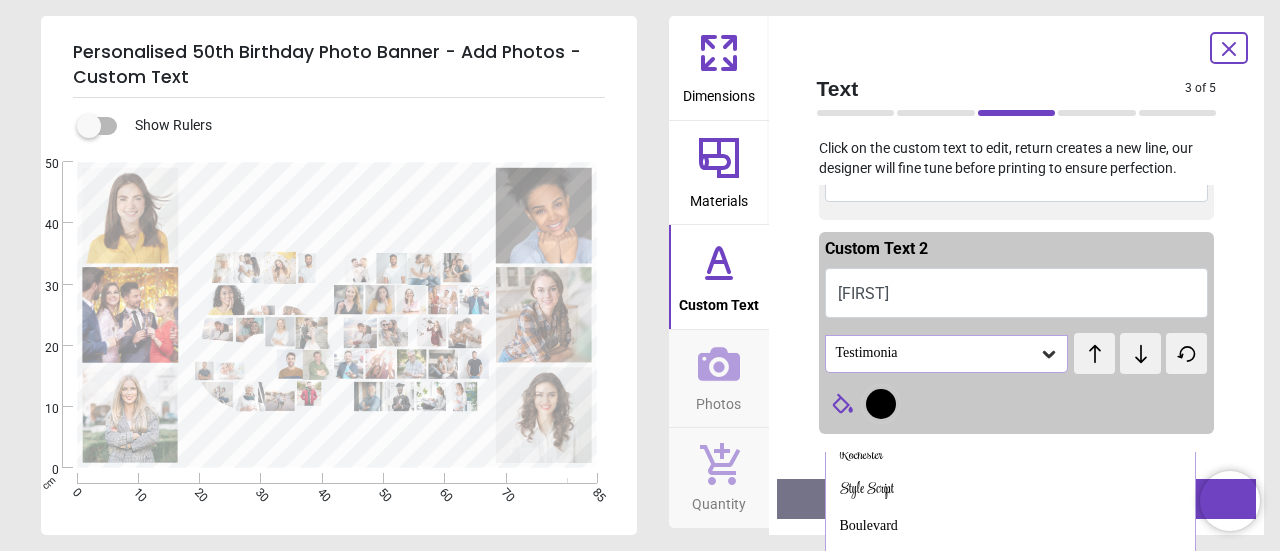 scroll, scrollTop: 225, scrollLeft: 0, axis: vertical 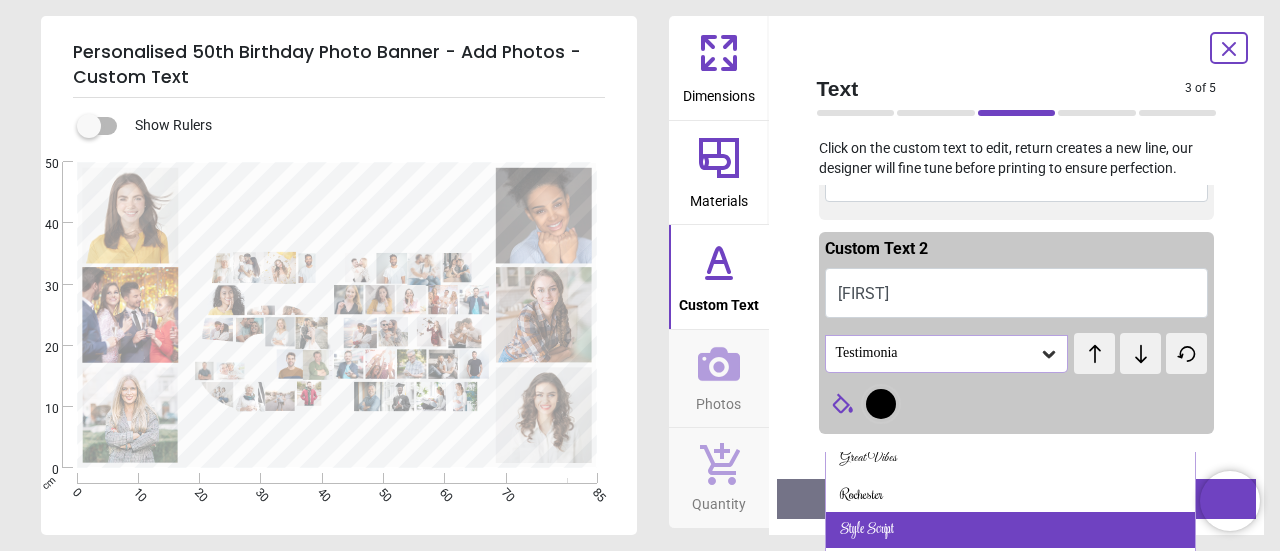 click on "Style Script" at bounding box center (1011, 530) 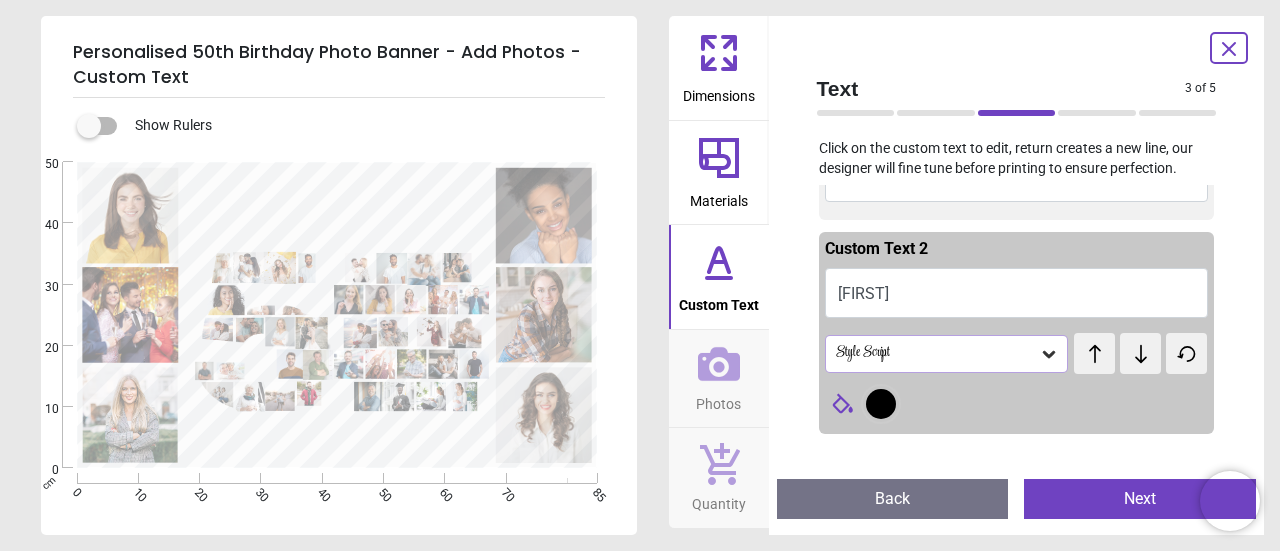 click 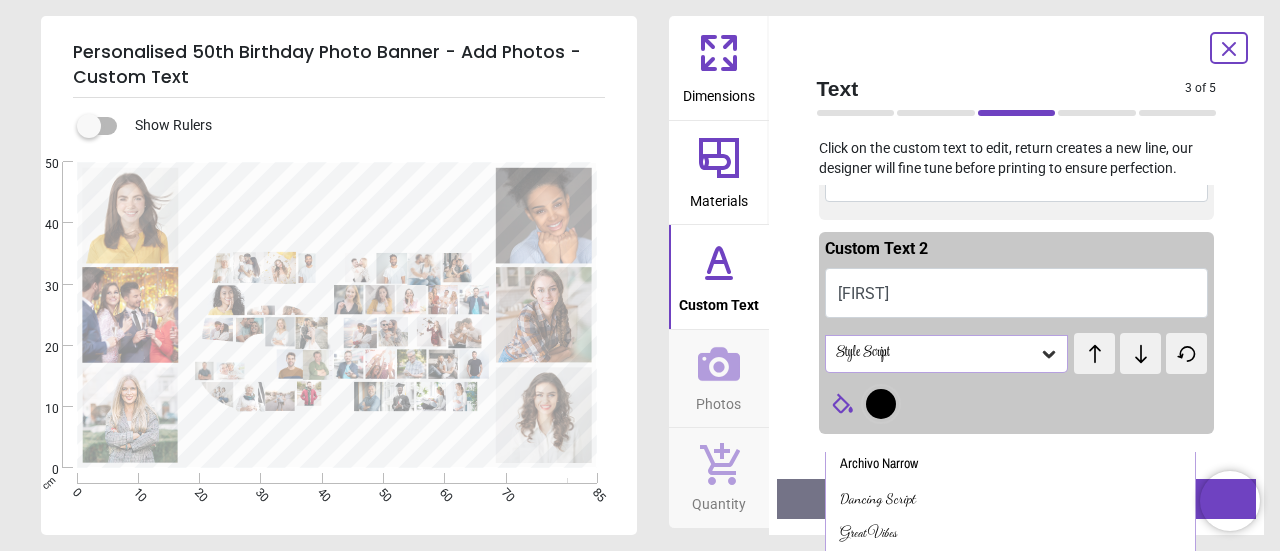 scroll, scrollTop: 156, scrollLeft: 0, axis: vertical 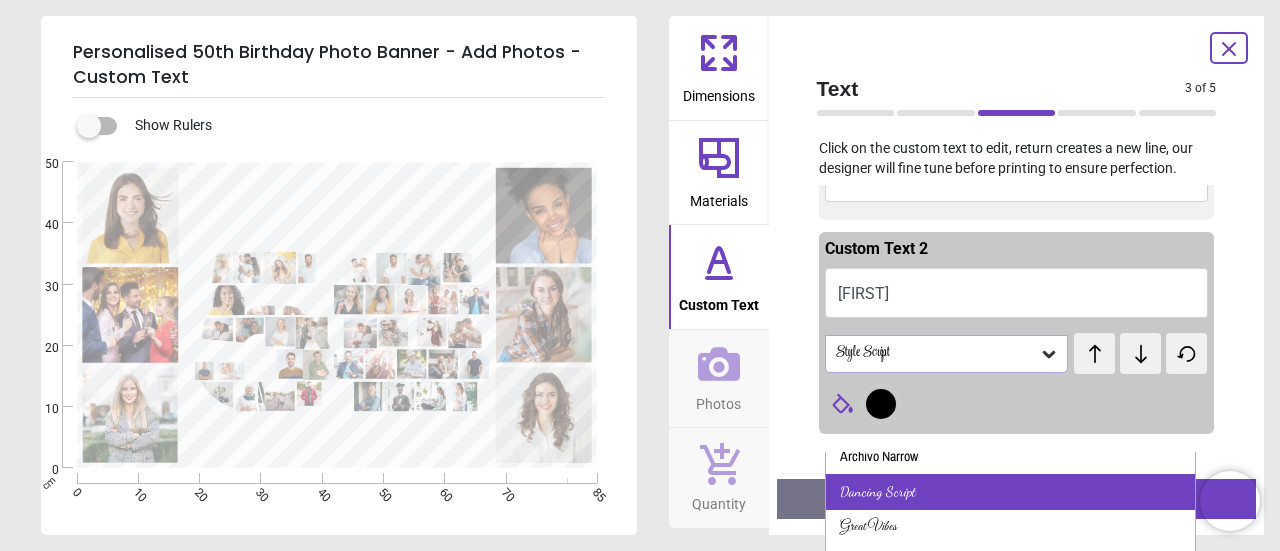 click on "Dancing Script" at bounding box center [1011, 492] 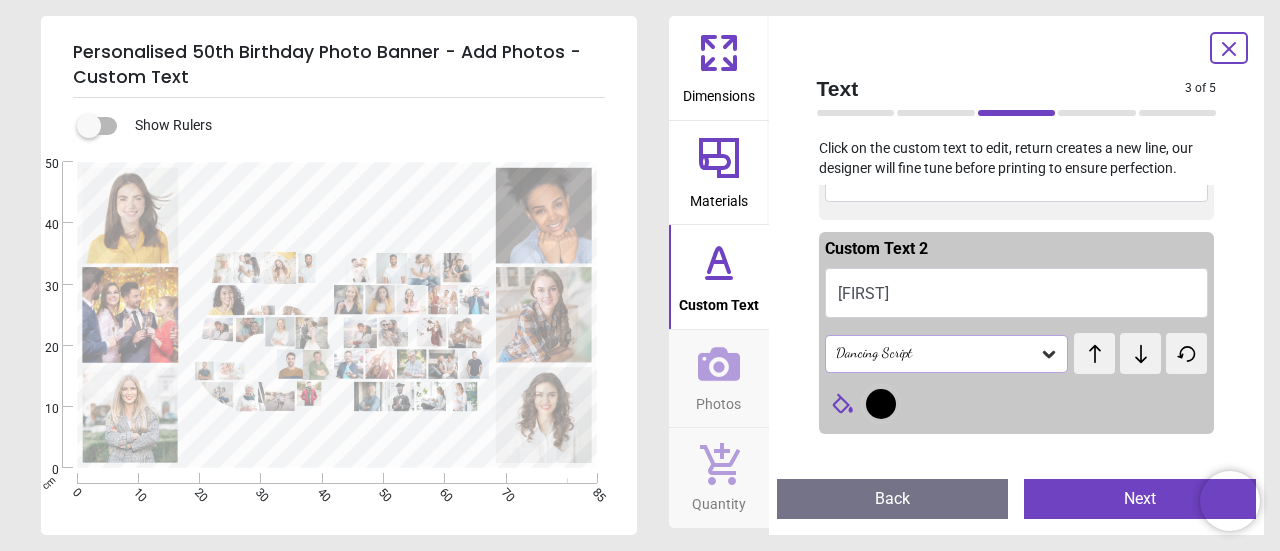 click on "Next" at bounding box center [1140, 499] 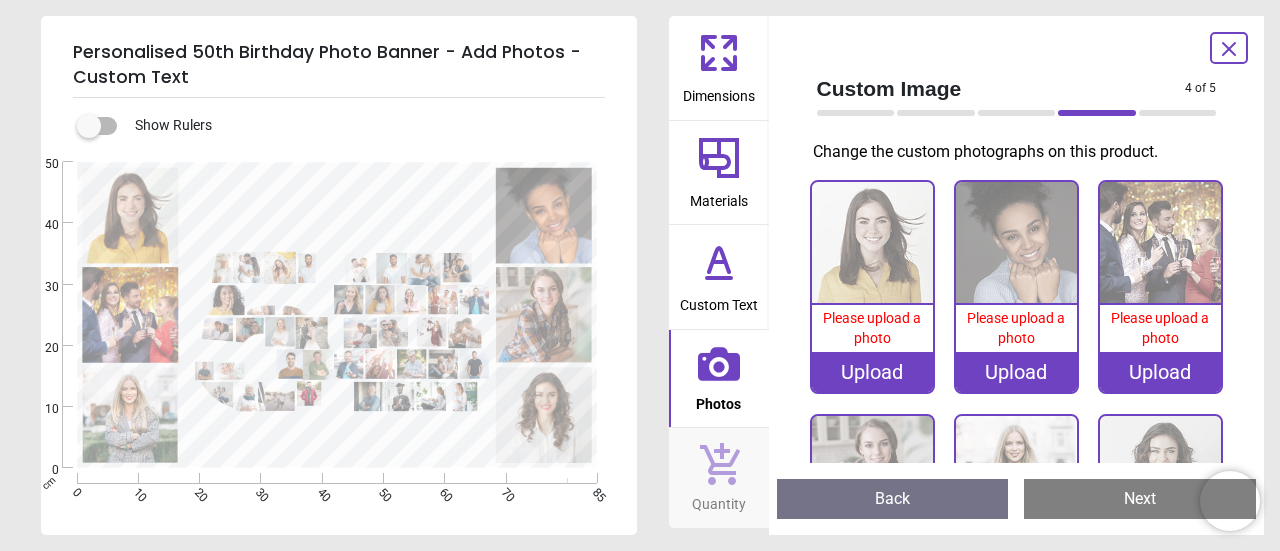 scroll, scrollTop: 0, scrollLeft: 0, axis: both 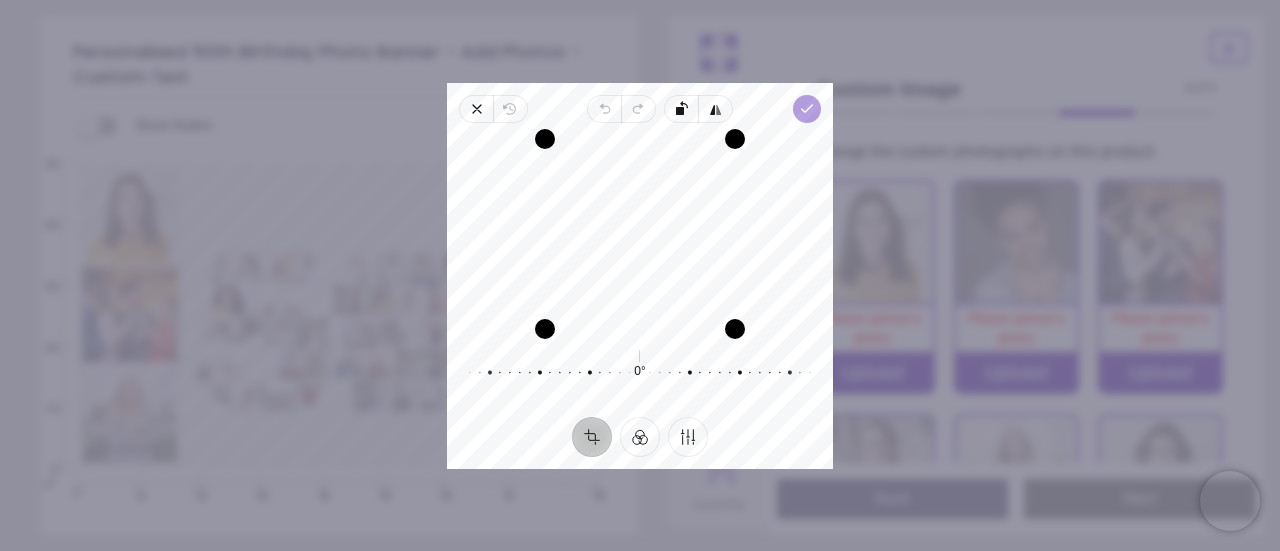 click 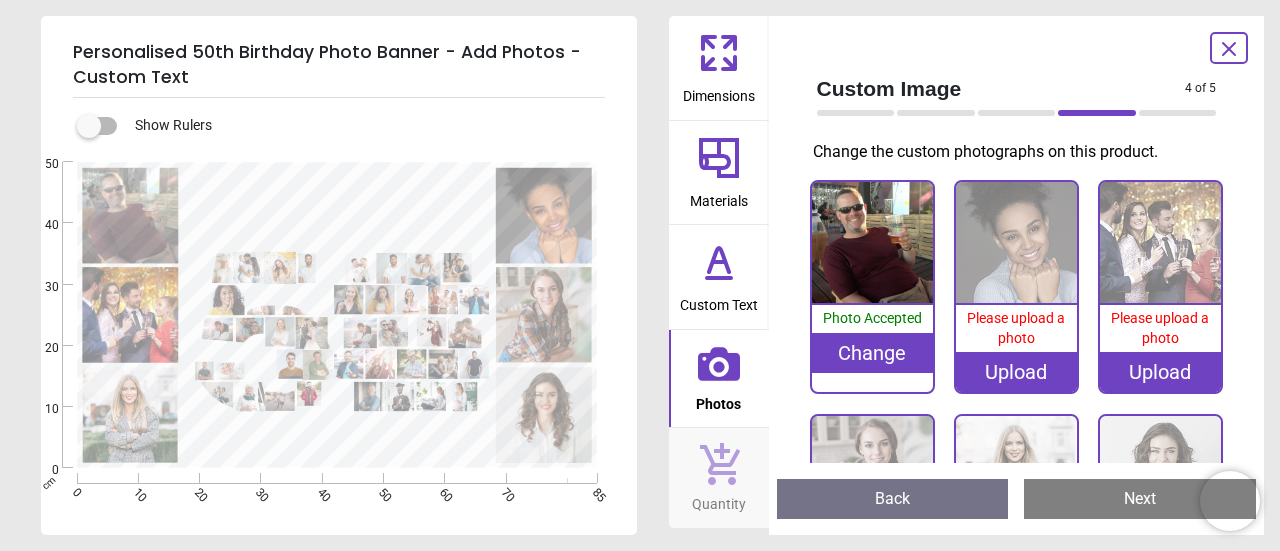 click on "Upload" at bounding box center [1016, 372] 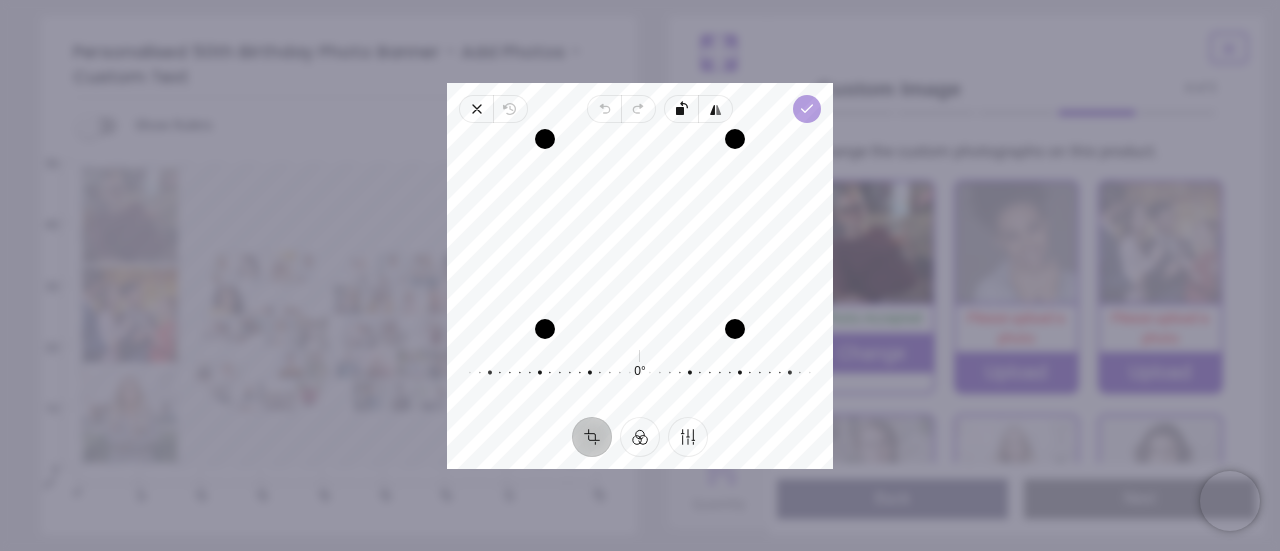 click on "Done" at bounding box center (807, 109) 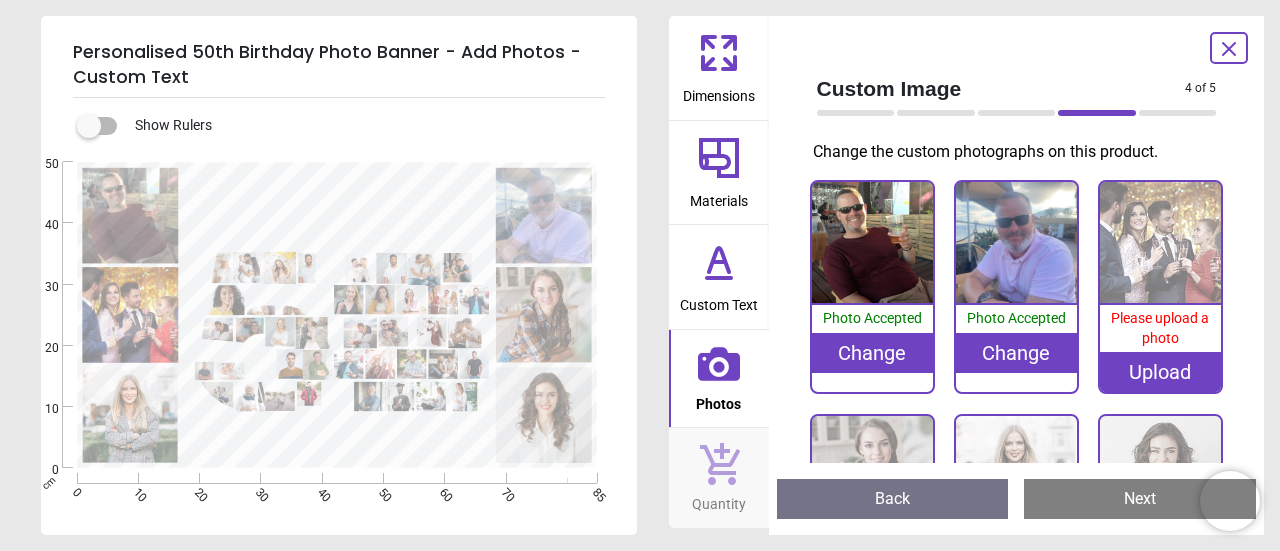 click on "Upload" at bounding box center (1160, 372) 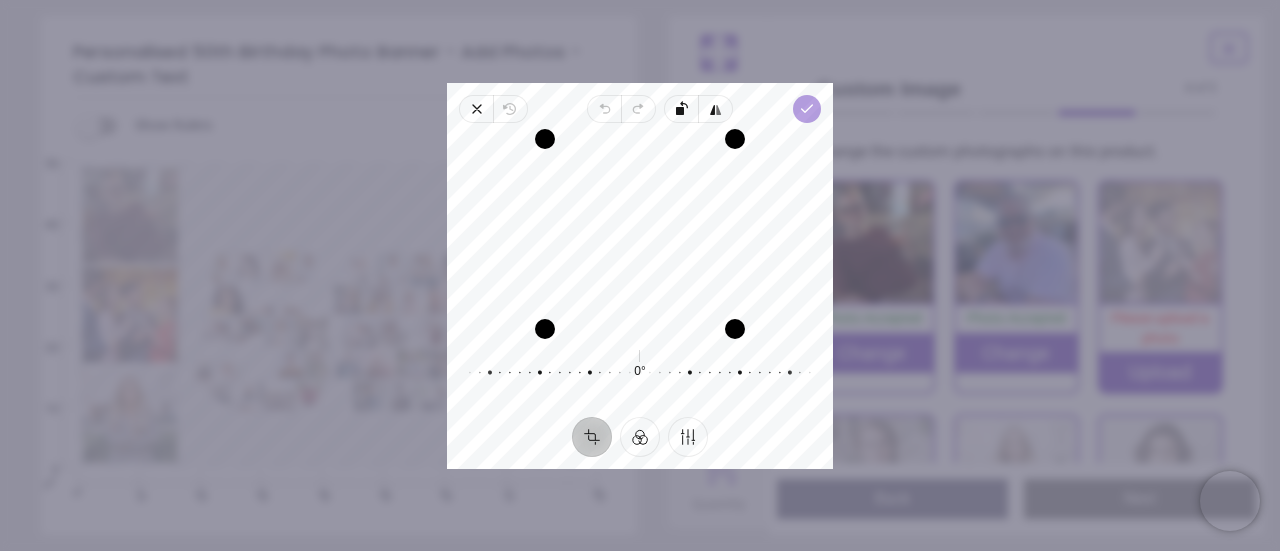 click 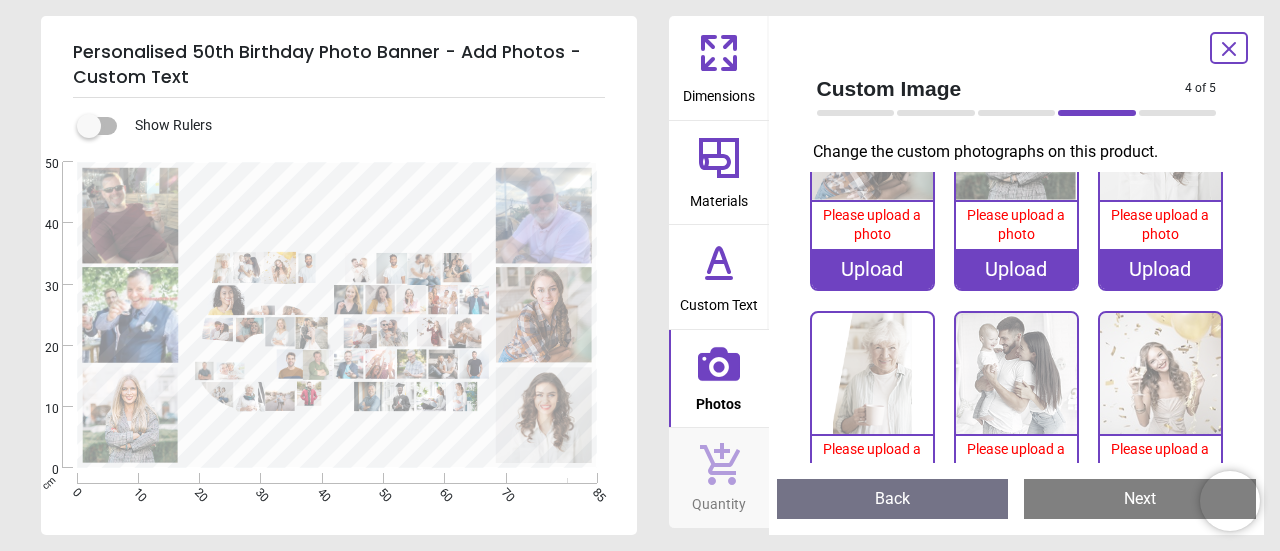 scroll, scrollTop: 336, scrollLeft: 0, axis: vertical 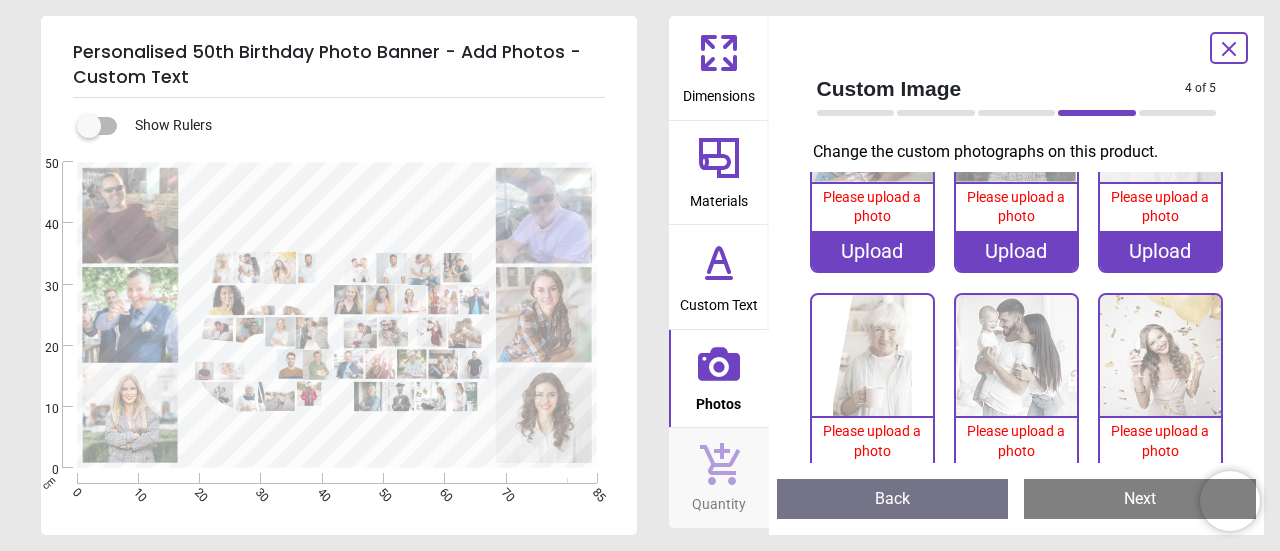 click on "Upload" at bounding box center [872, 251] 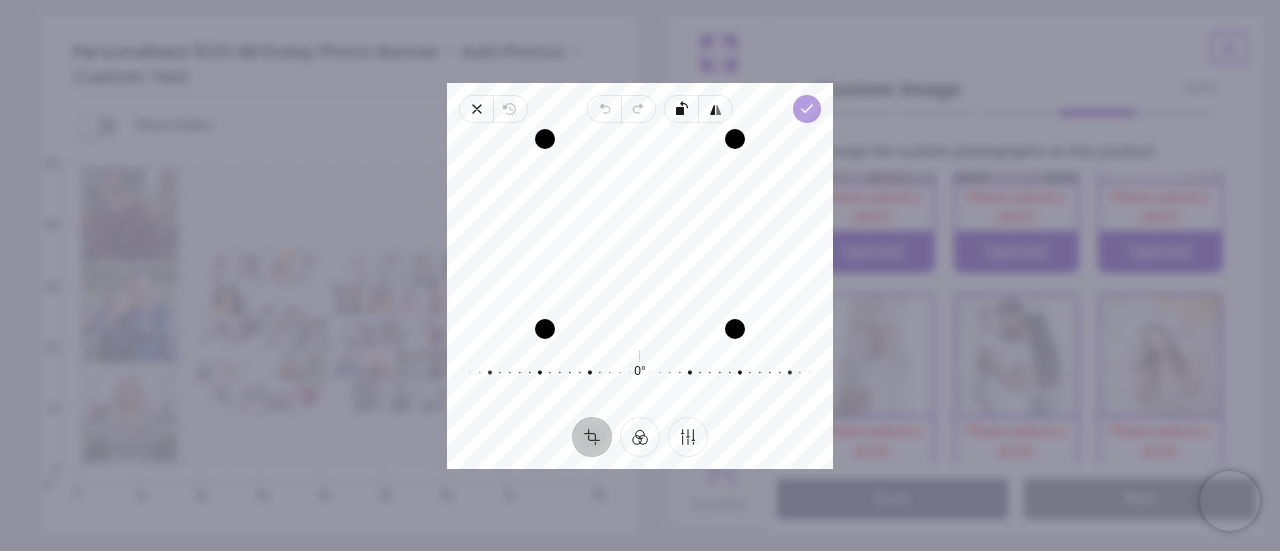 click 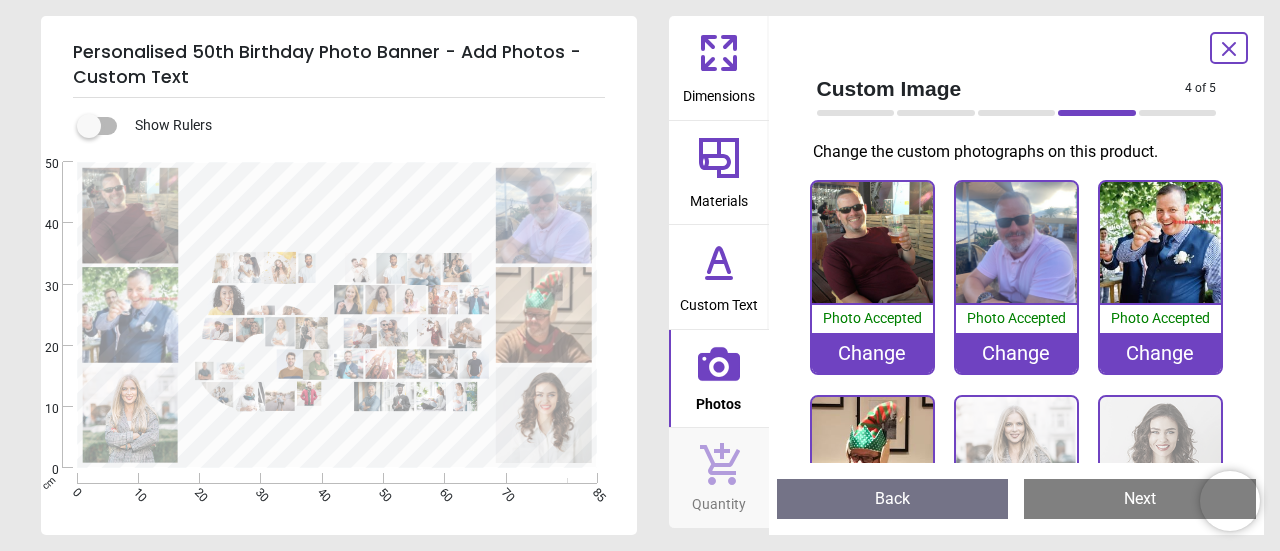 scroll, scrollTop: 0, scrollLeft: 0, axis: both 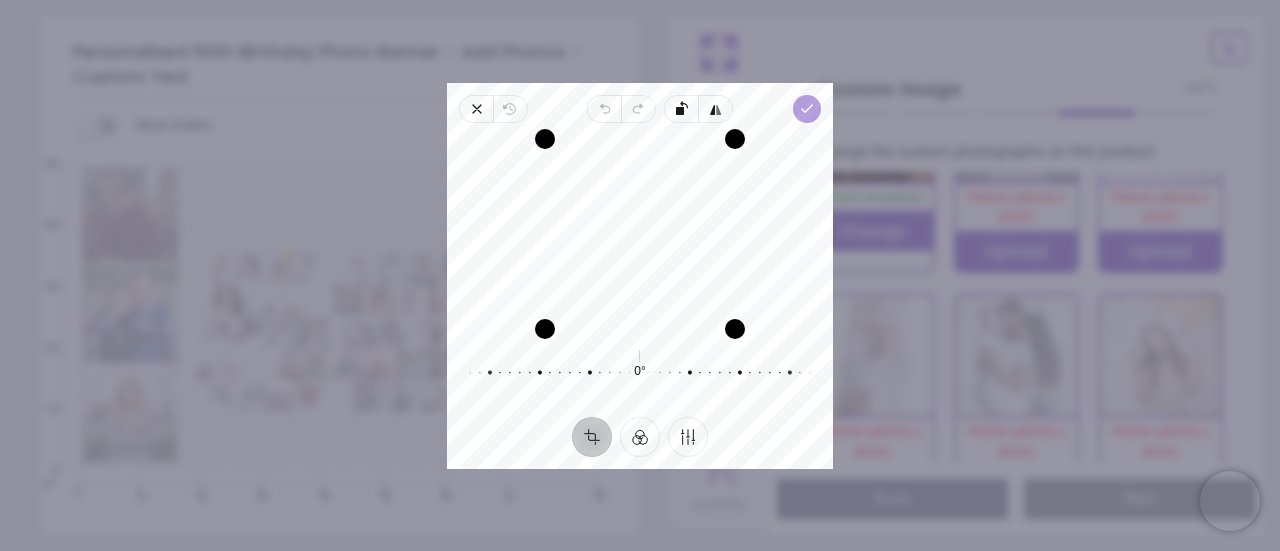 click 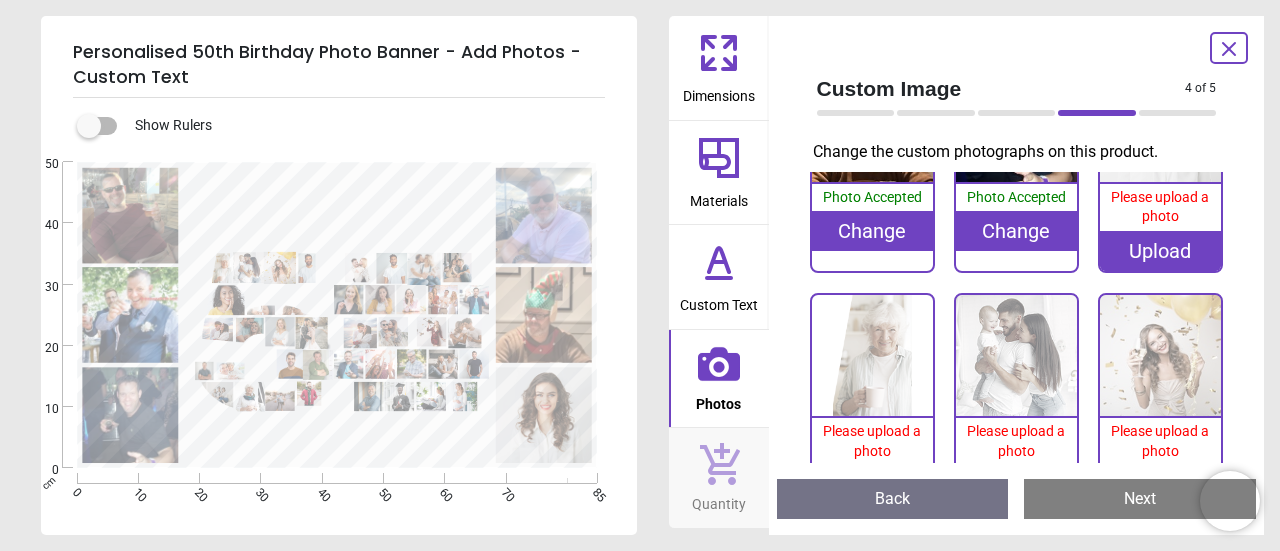 click on "Upload" at bounding box center [1160, 251] 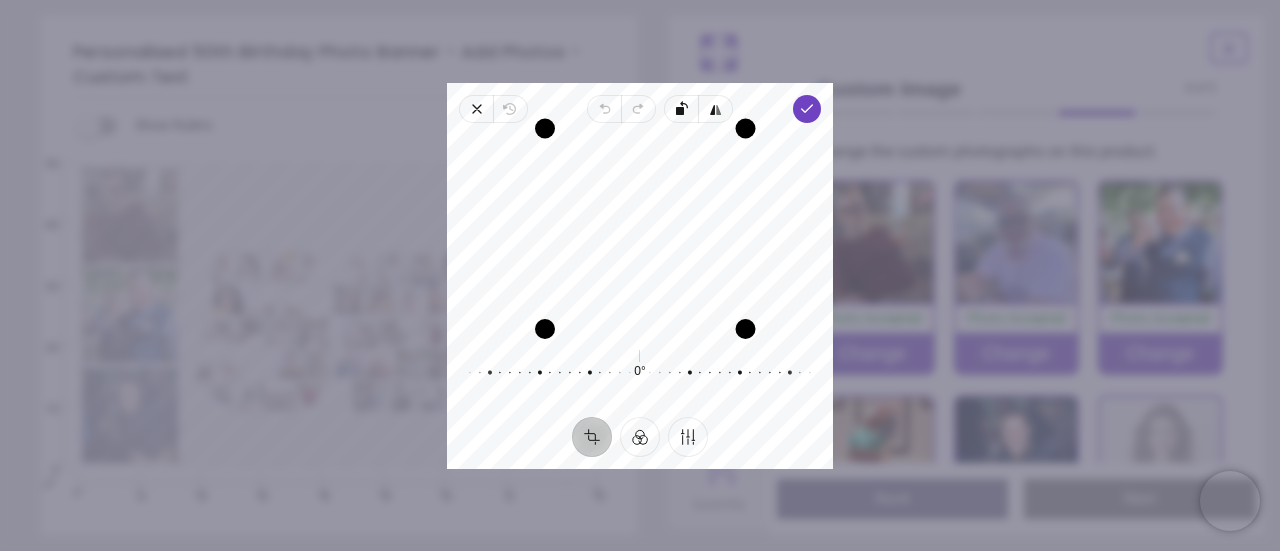 scroll, scrollTop: 0, scrollLeft: 0, axis: both 